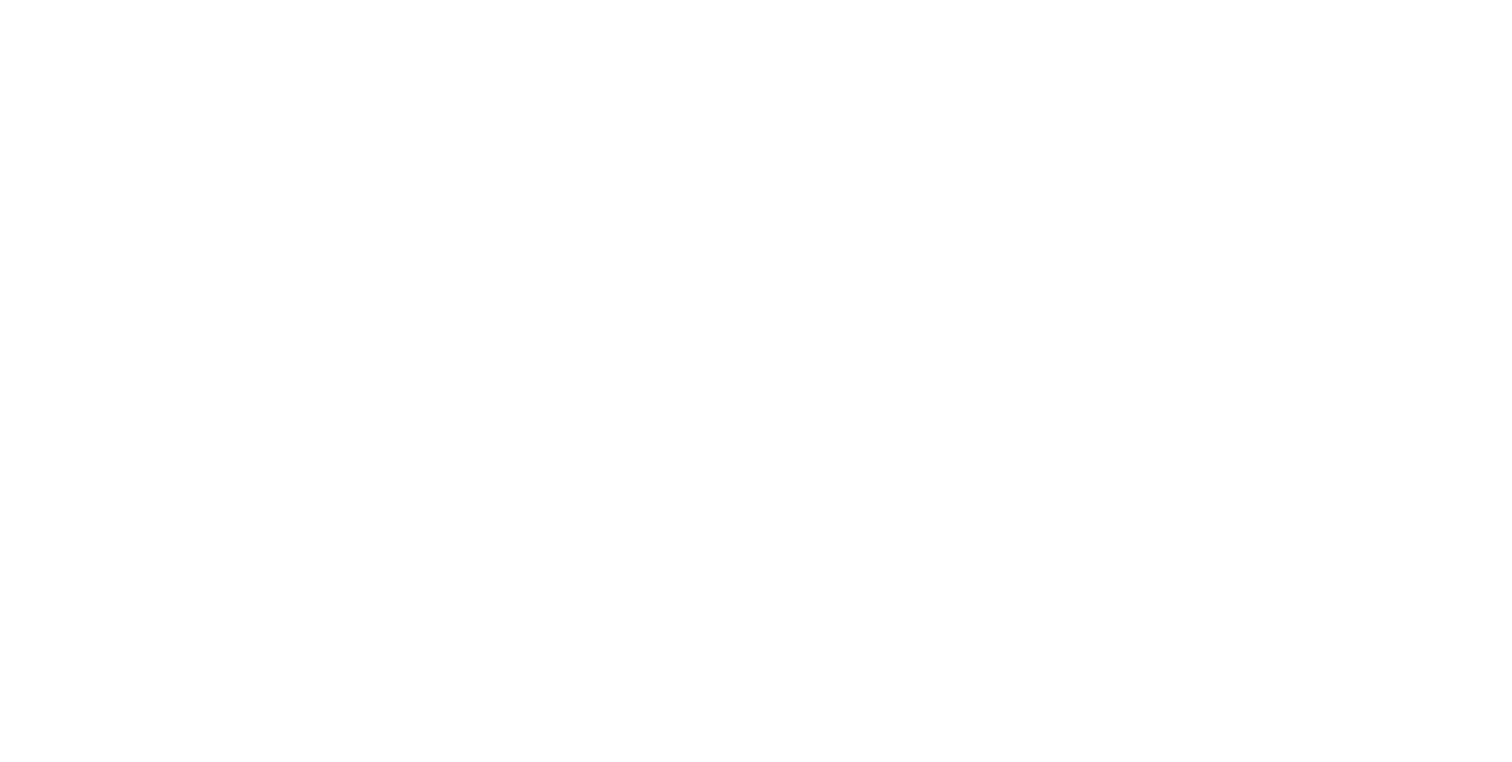 scroll, scrollTop: 0, scrollLeft: 0, axis: both 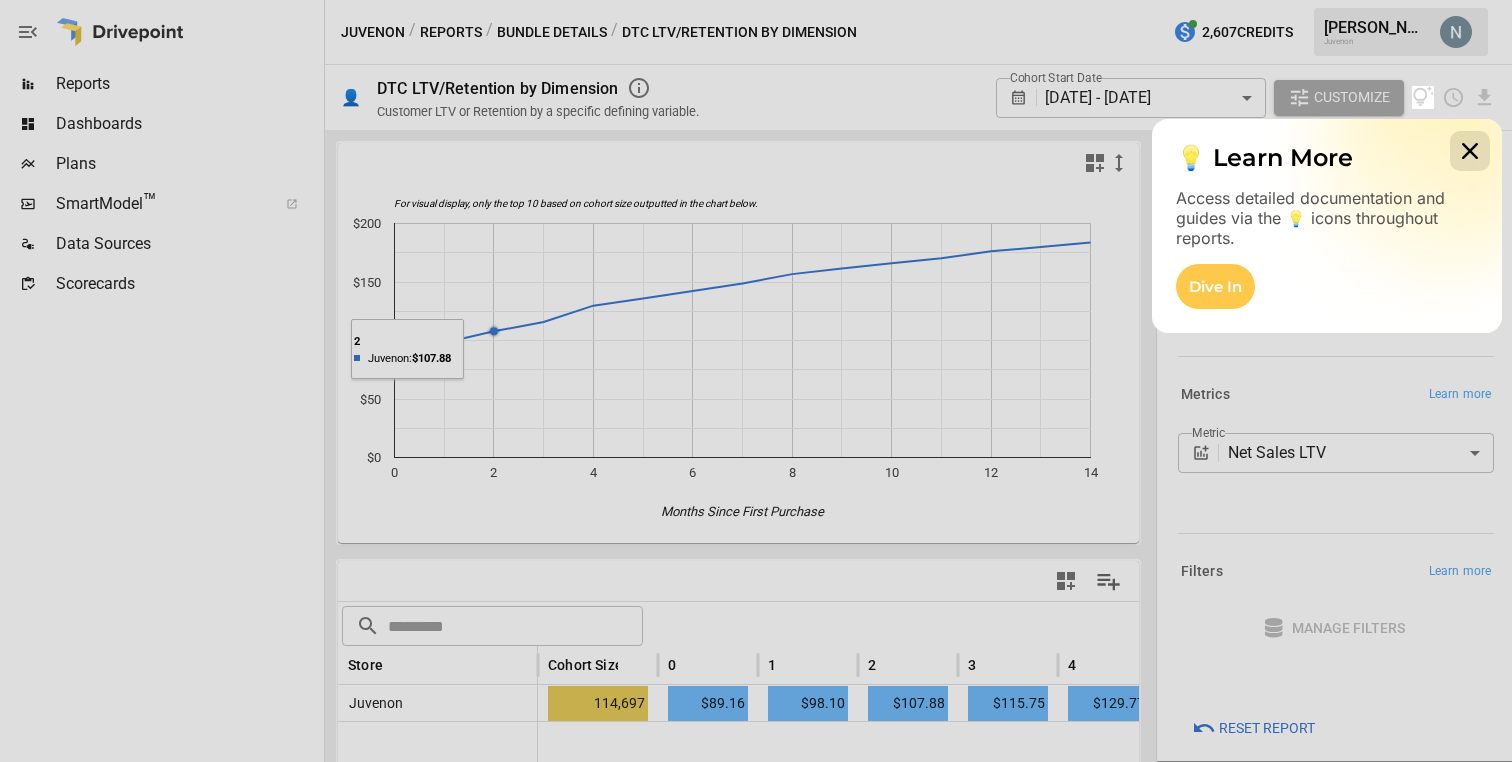 click at bounding box center (1470, 151) 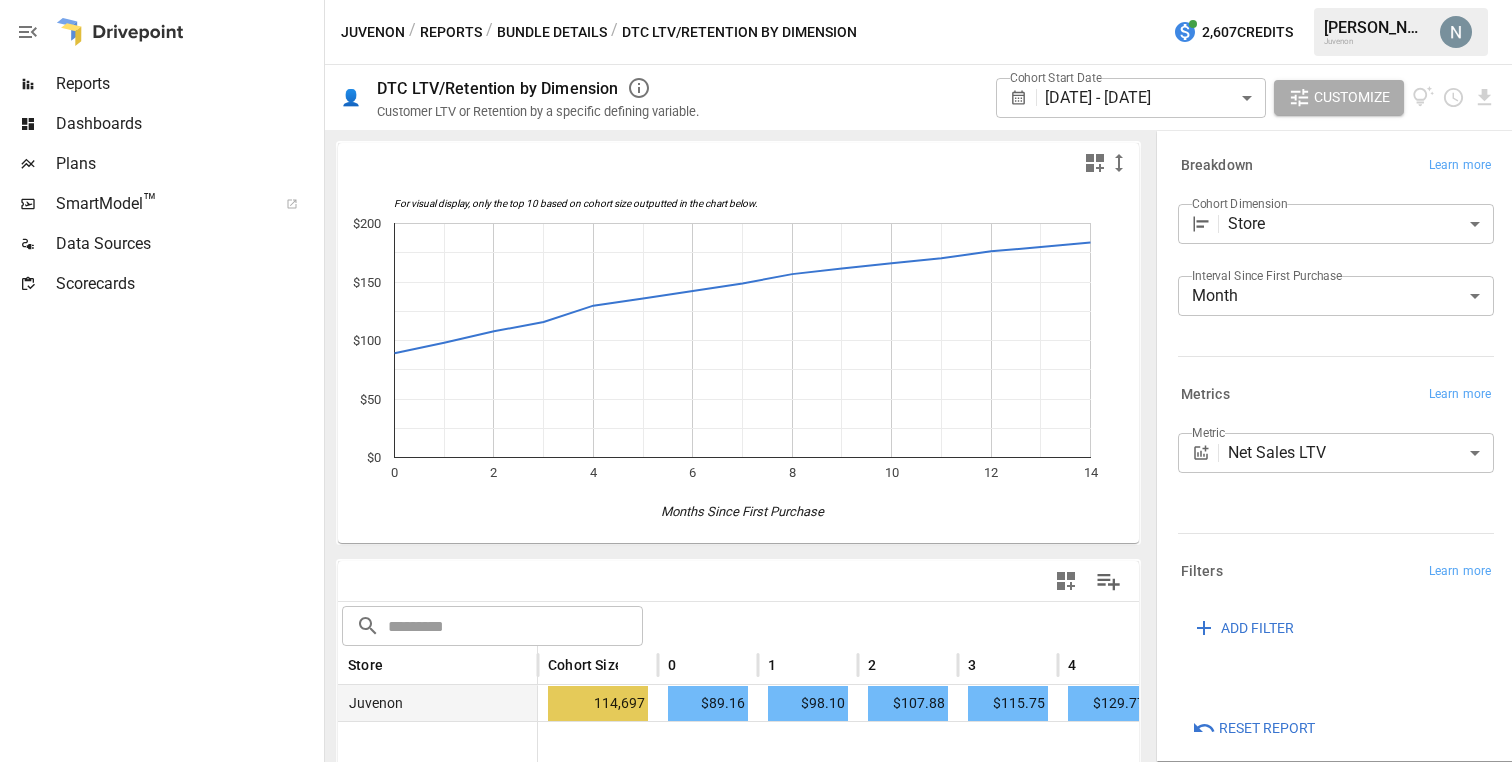 scroll, scrollTop: 0, scrollLeft: 31, axis: horizontal 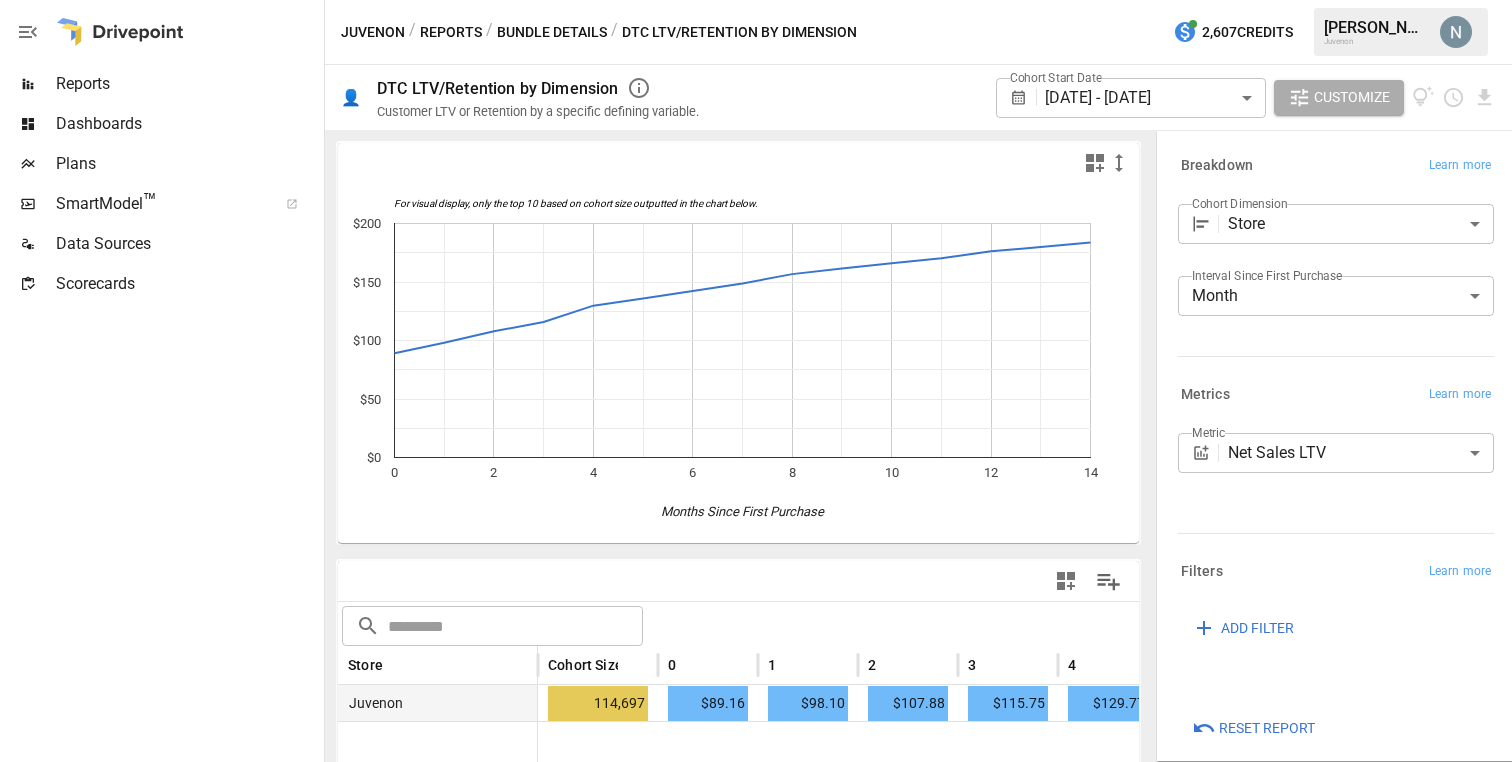 click on "/ DTC LTV/Retention by Dimension" at bounding box center (734, 32) 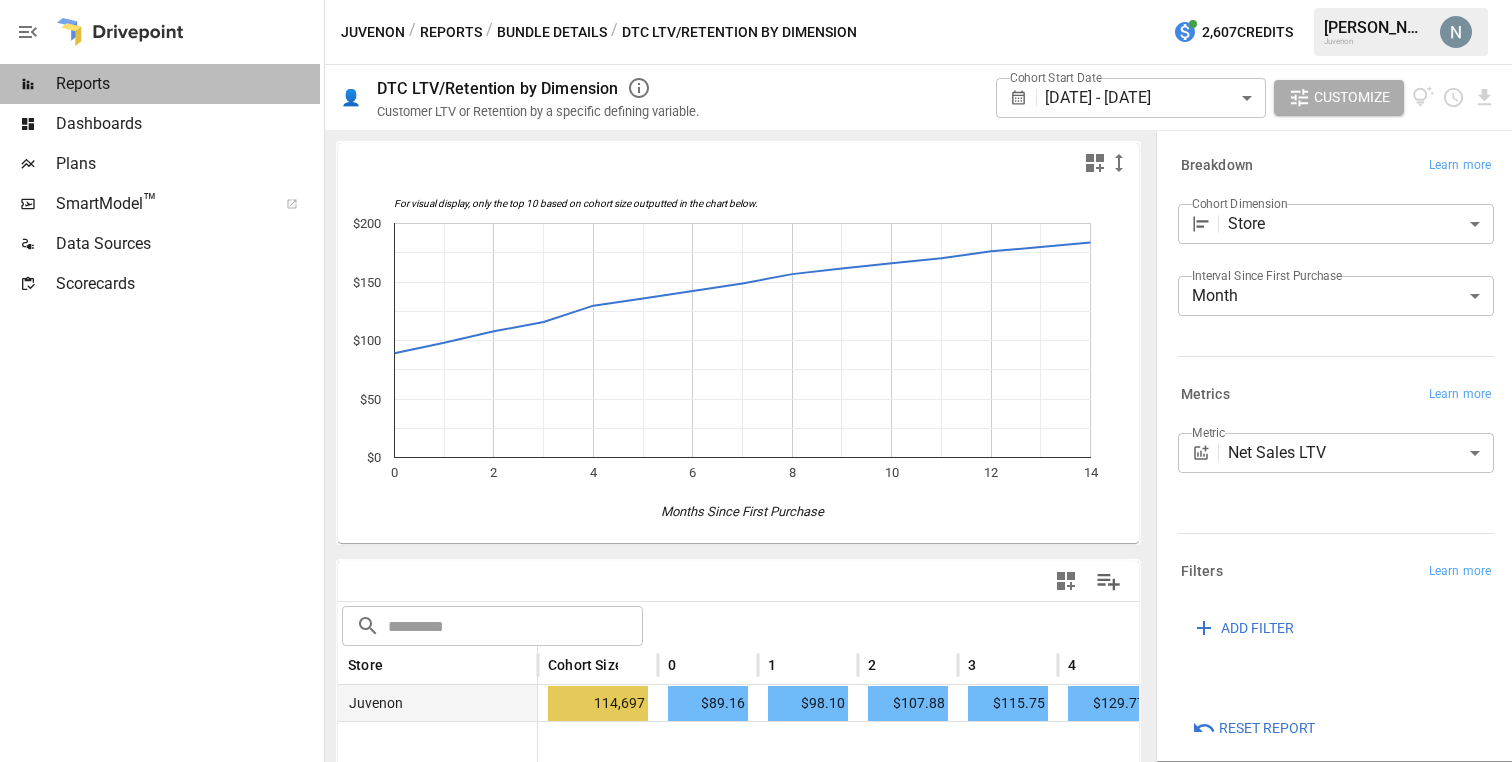 click on "Reports" at bounding box center [188, 84] 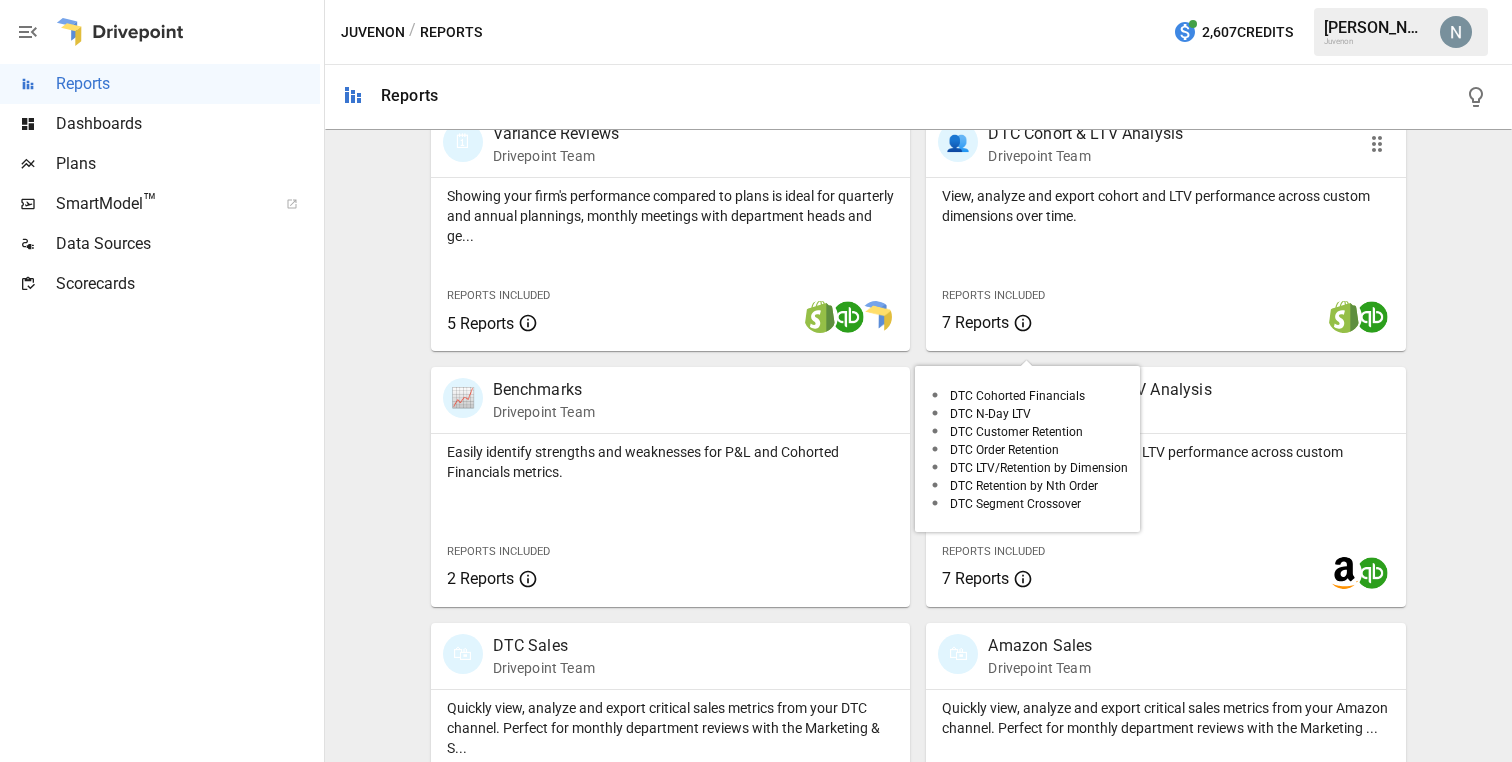 scroll, scrollTop: 652, scrollLeft: 0, axis: vertical 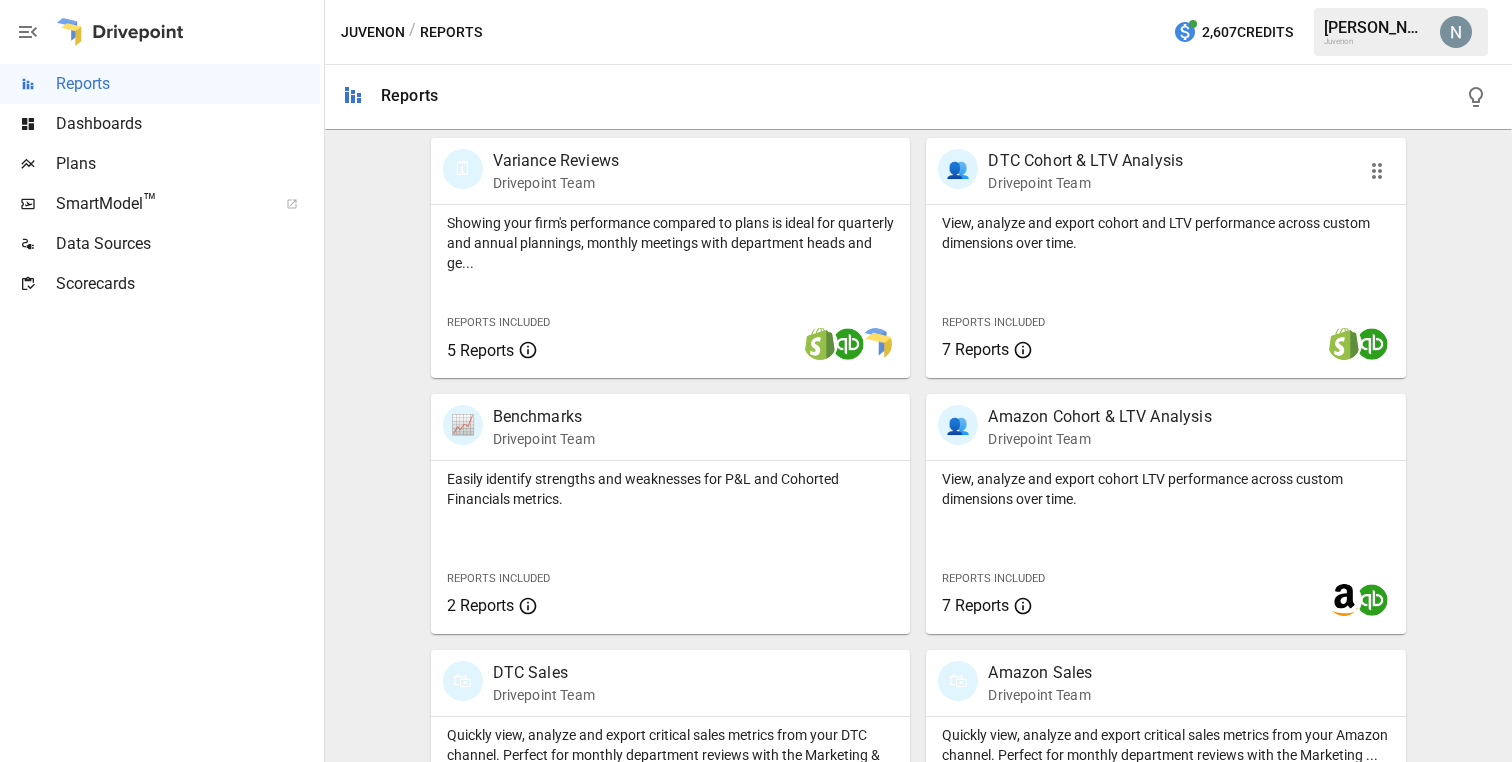 click on "DTC Cohort & LTV Analysis" at bounding box center (1085, 161) 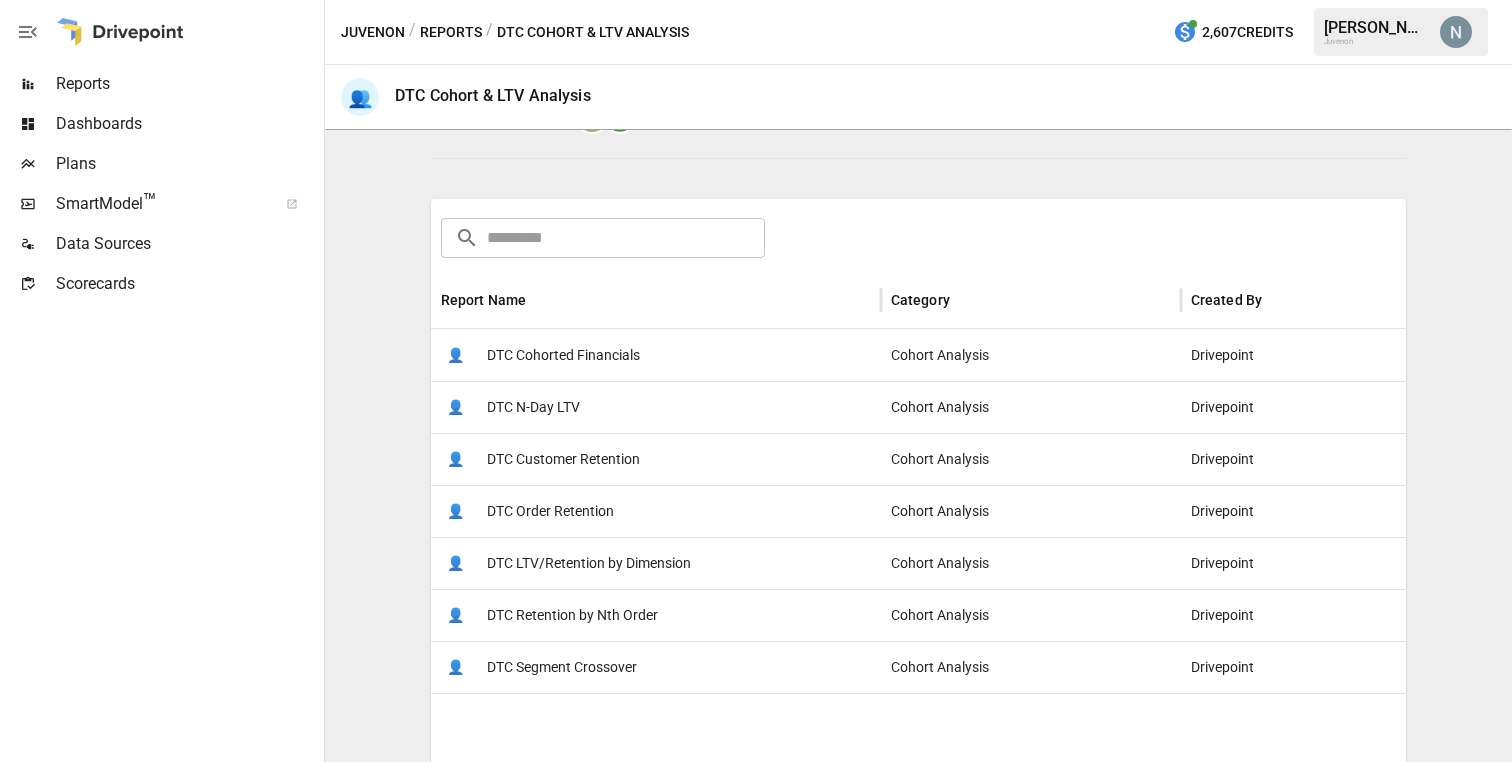 scroll, scrollTop: 243, scrollLeft: 0, axis: vertical 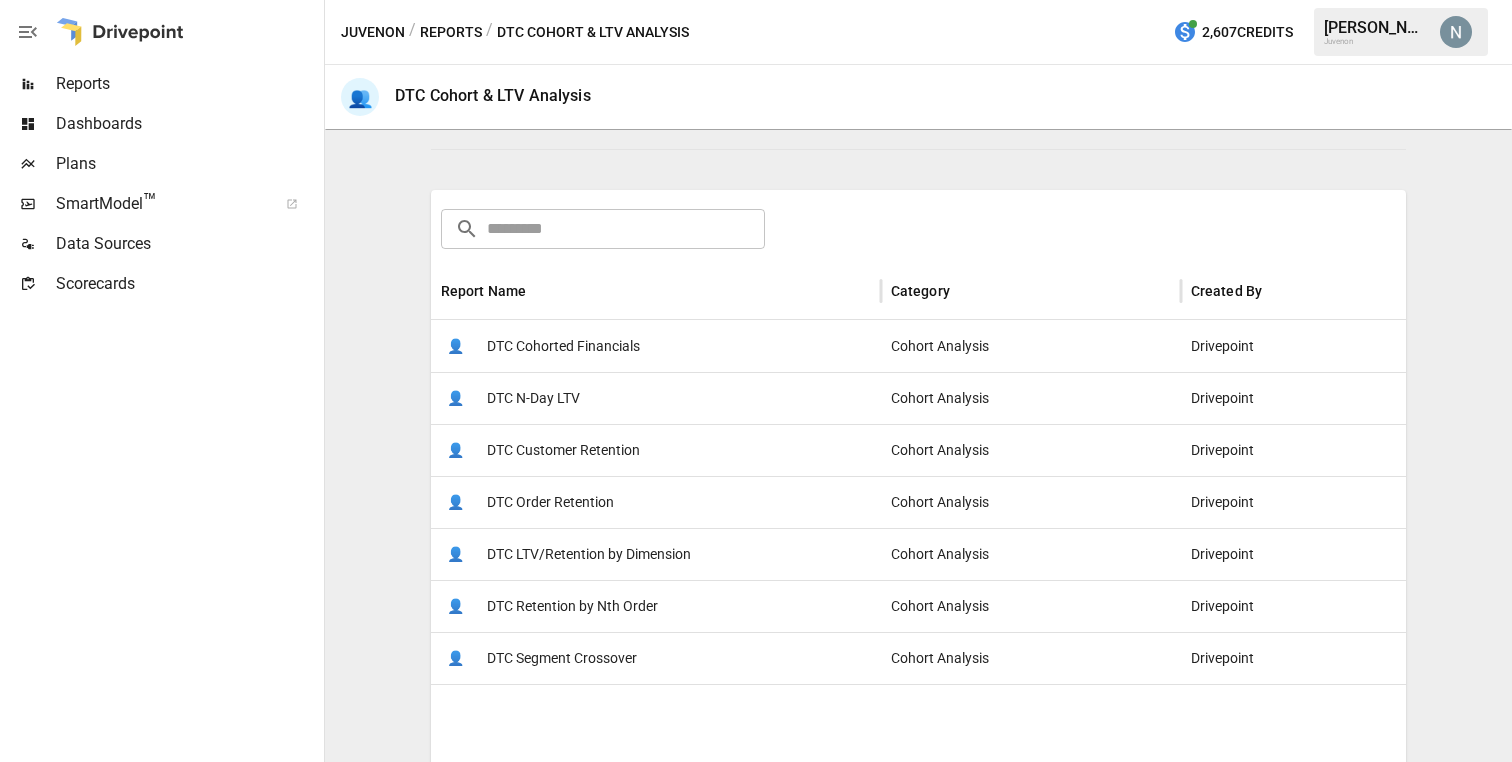 click on "DTC Cohorted Financials" at bounding box center (563, 346) 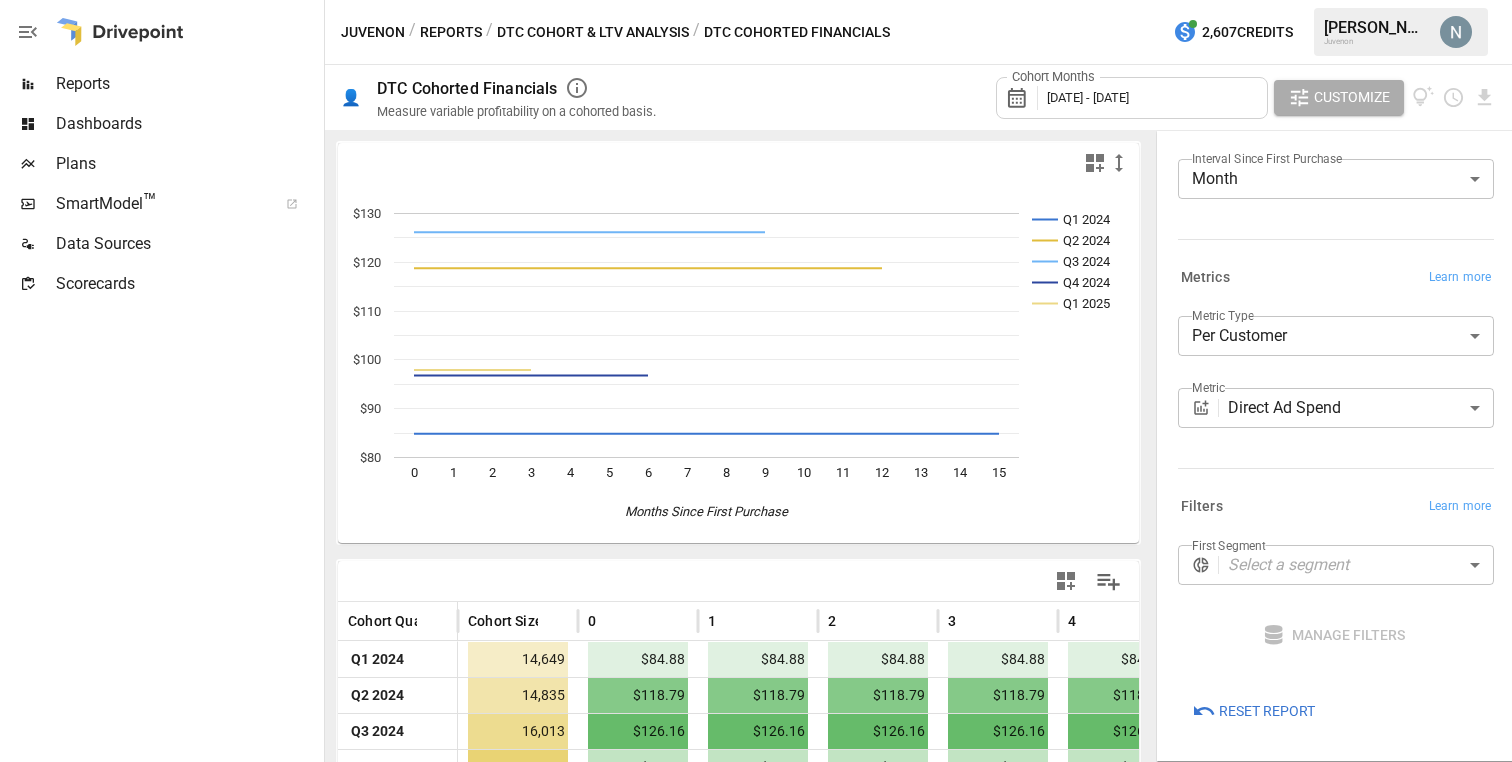 scroll, scrollTop: 0, scrollLeft: 0, axis: both 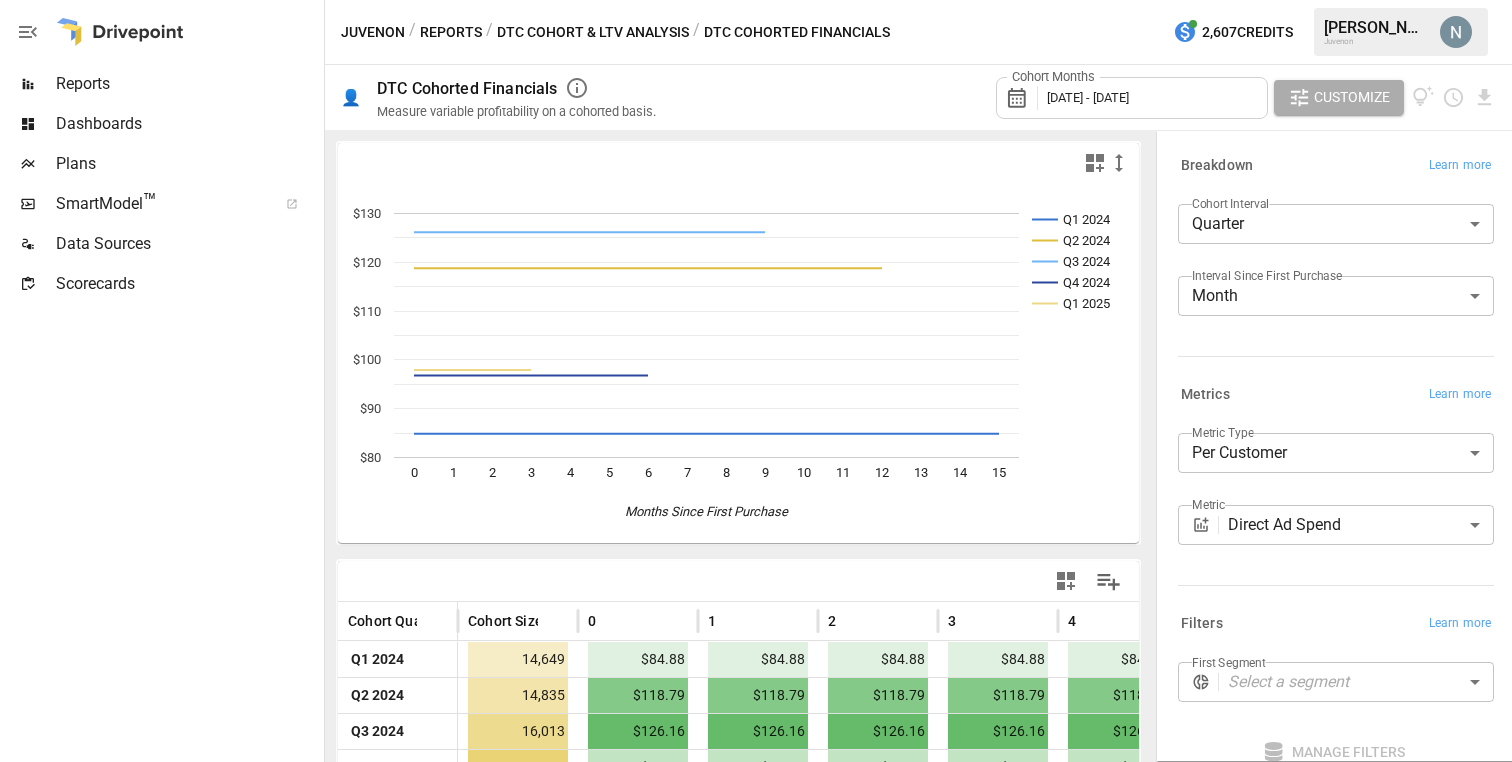 click on "Customize" at bounding box center (1352, 97) 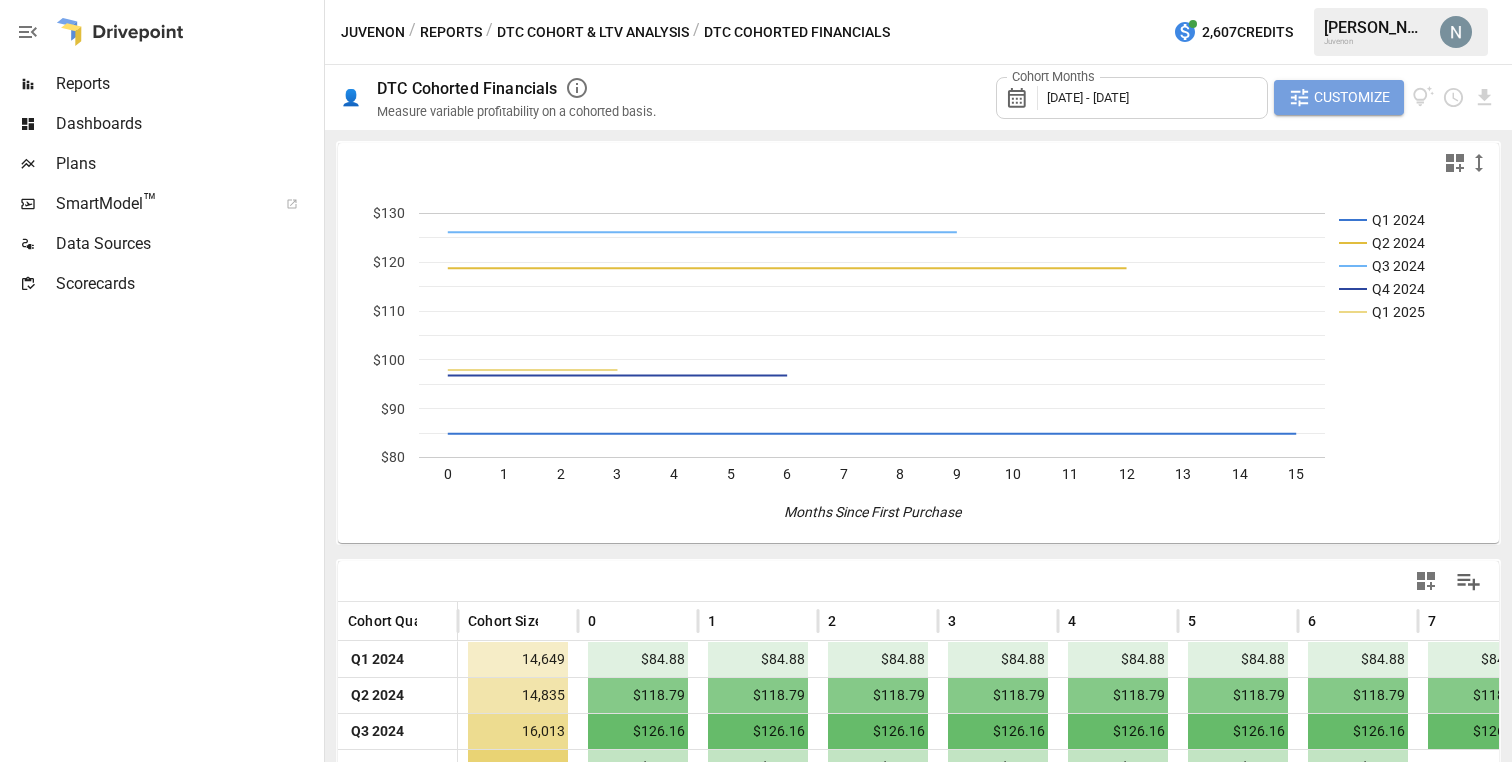 click on "Customize" at bounding box center (1352, 97) 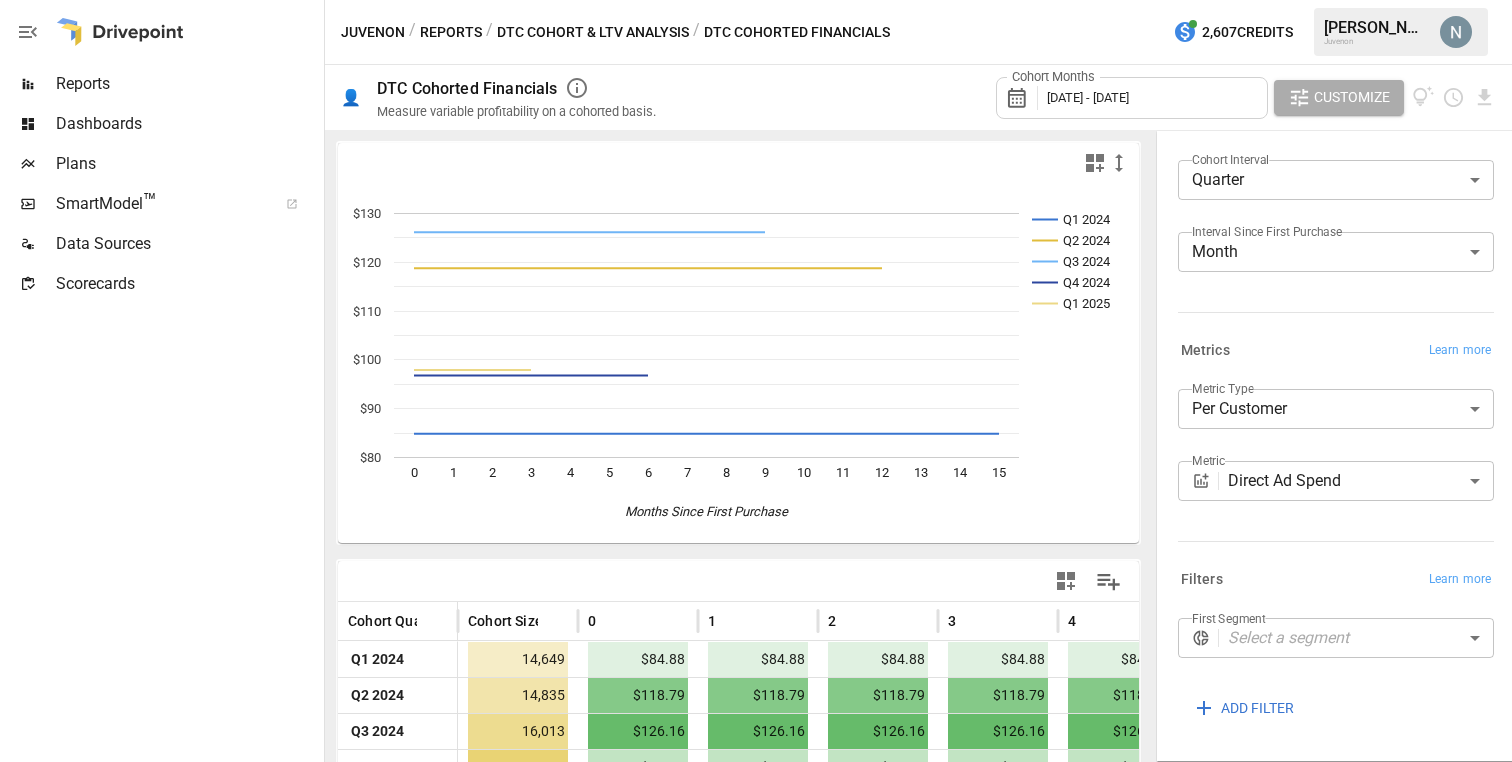 scroll, scrollTop: 116, scrollLeft: 0, axis: vertical 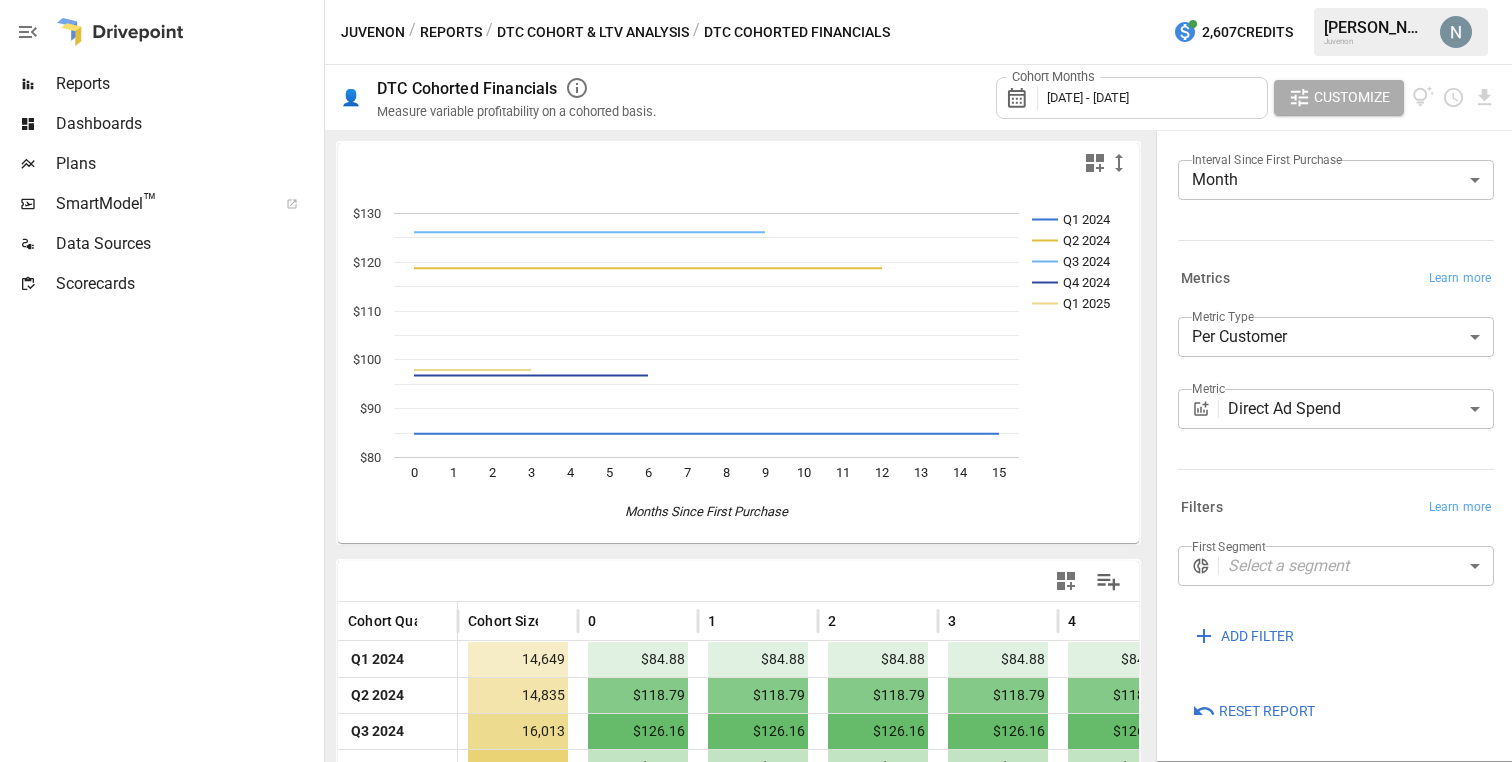 click on "DTC Cohort & LTV Analysis" at bounding box center (593, 32) 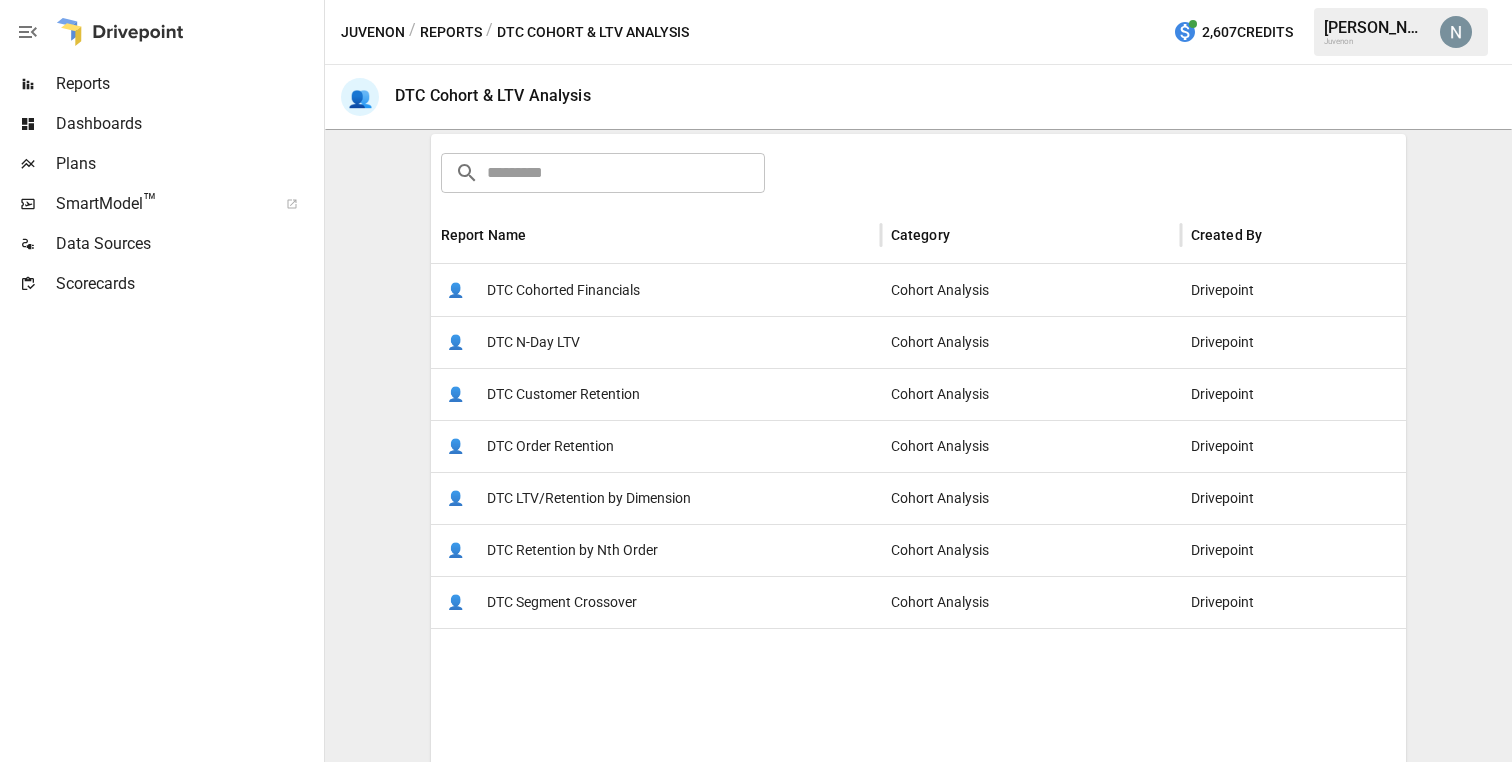 scroll, scrollTop: 306, scrollLeft: 0, axis: vertical 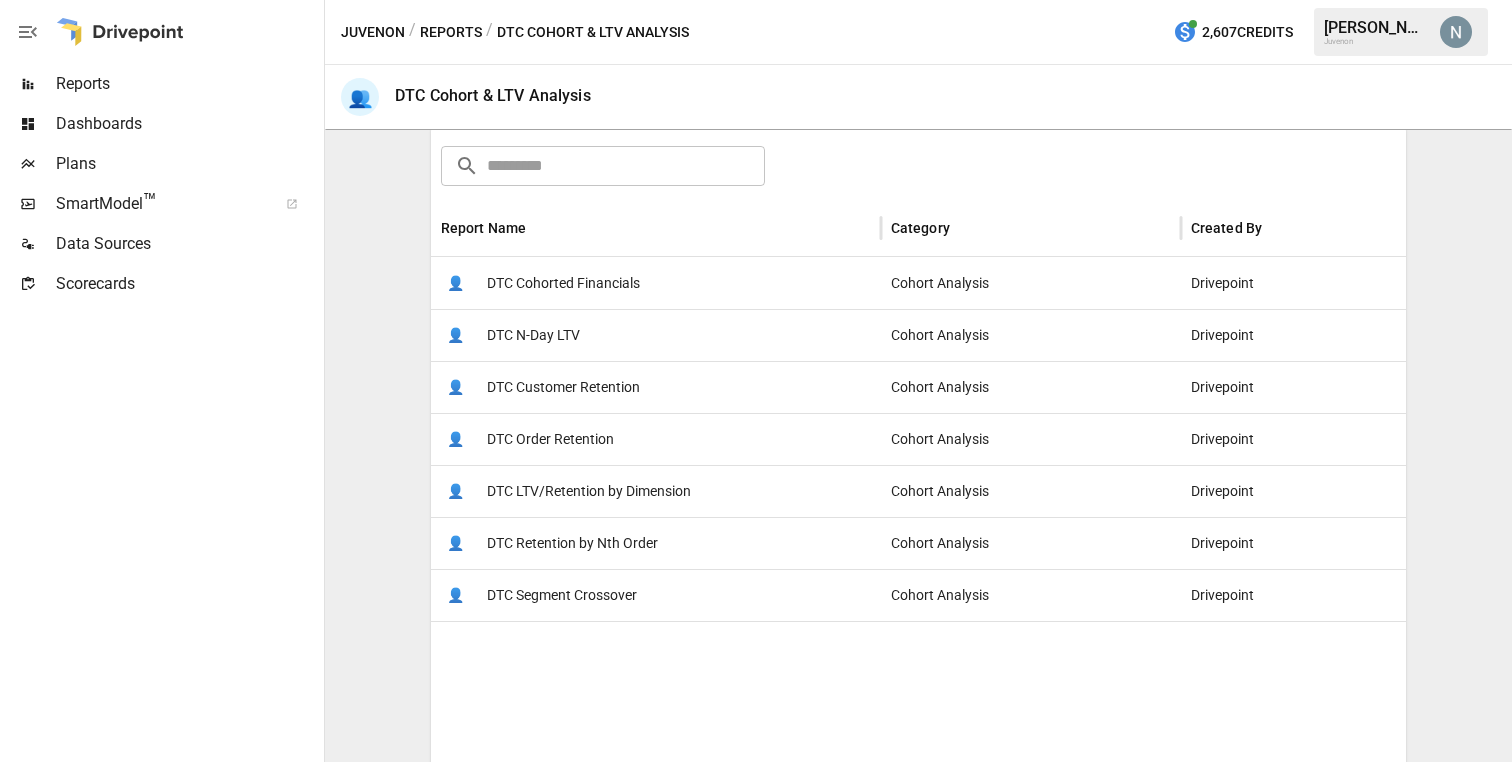 click on "DTC Cohorted Financials" at bounding box center (563, 283) 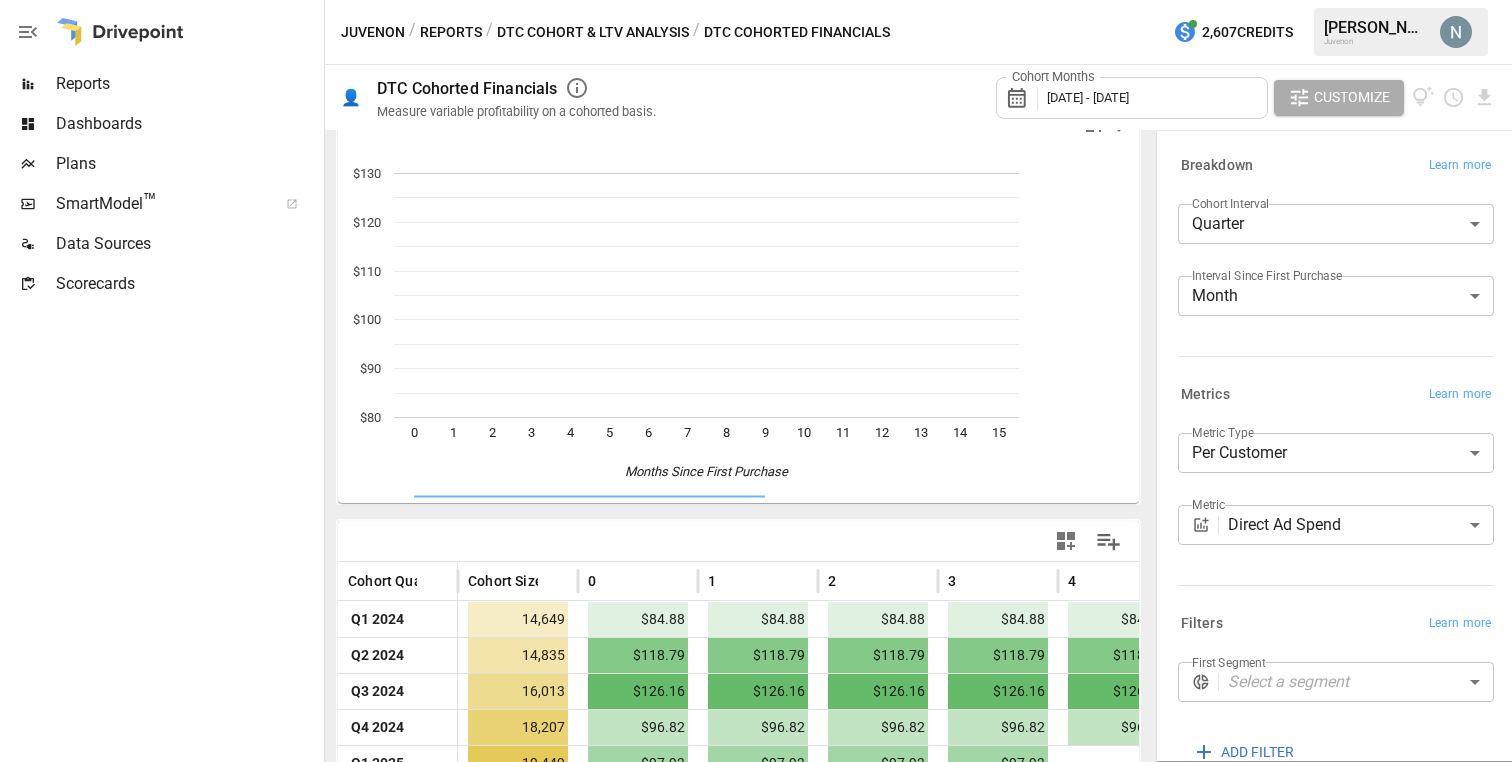 scroll, scrollTop: 44, scrollLeft: 0, axis: vertical 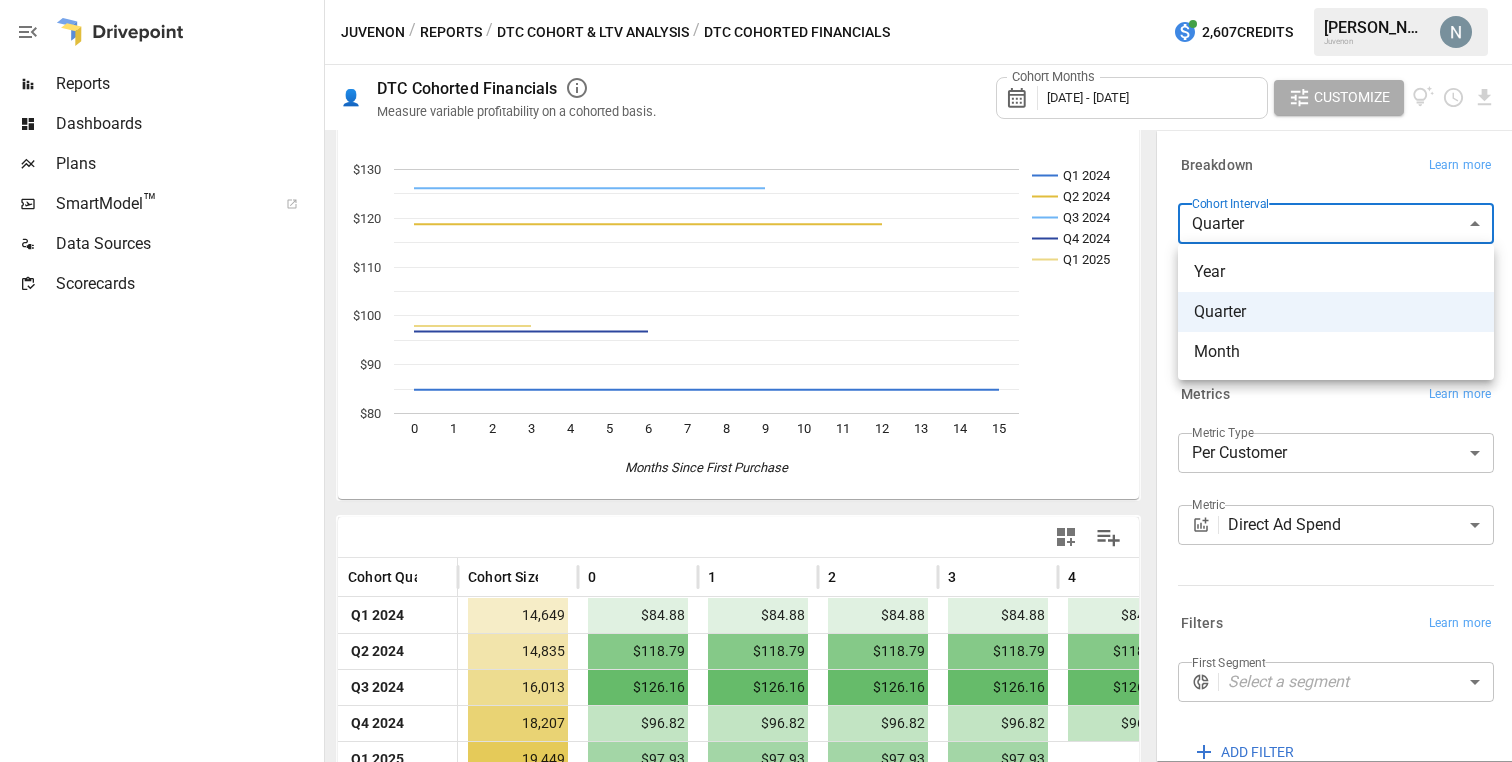 click on "**********" at bounding box center [756, 0] 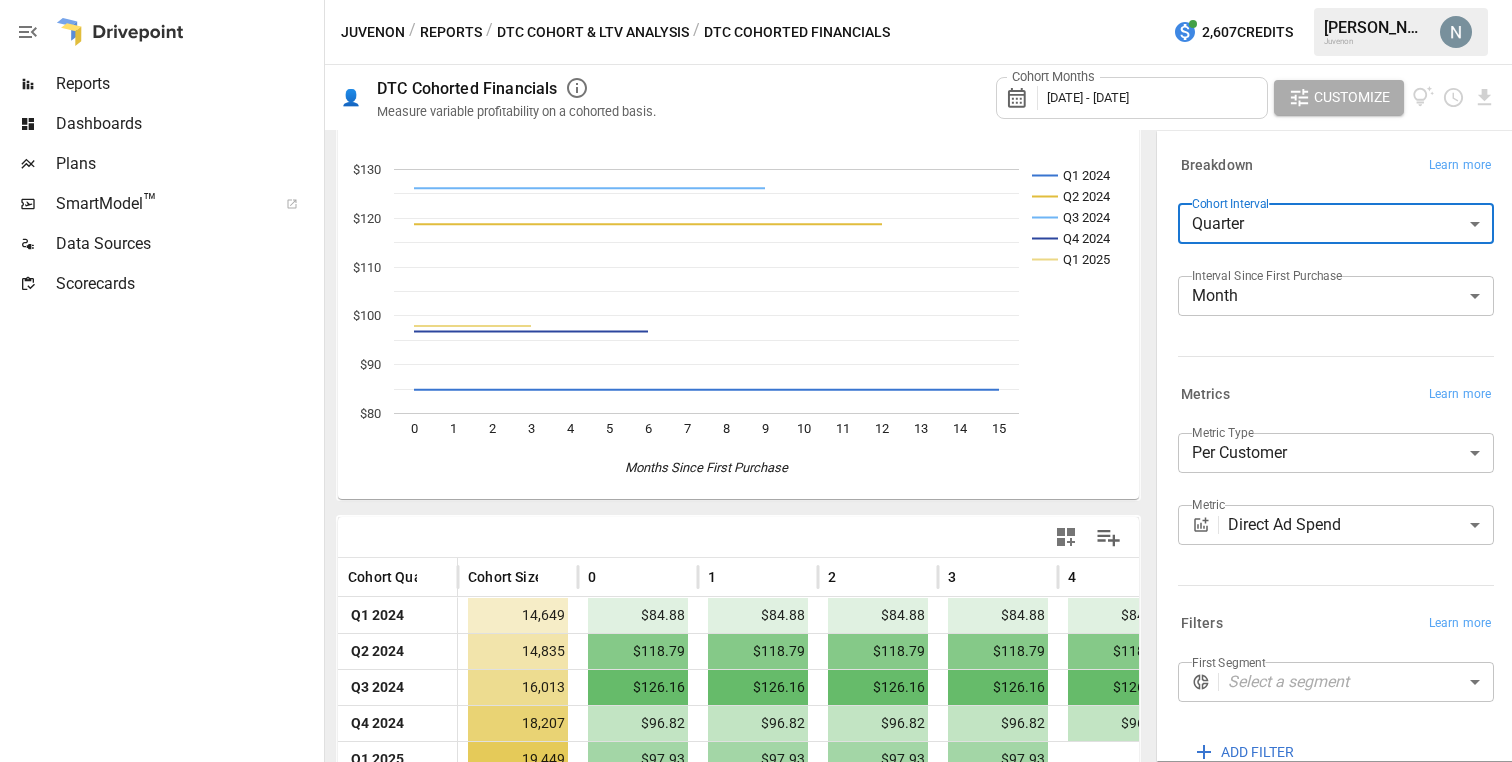 click on "**********" at bounding box center [756, 0] 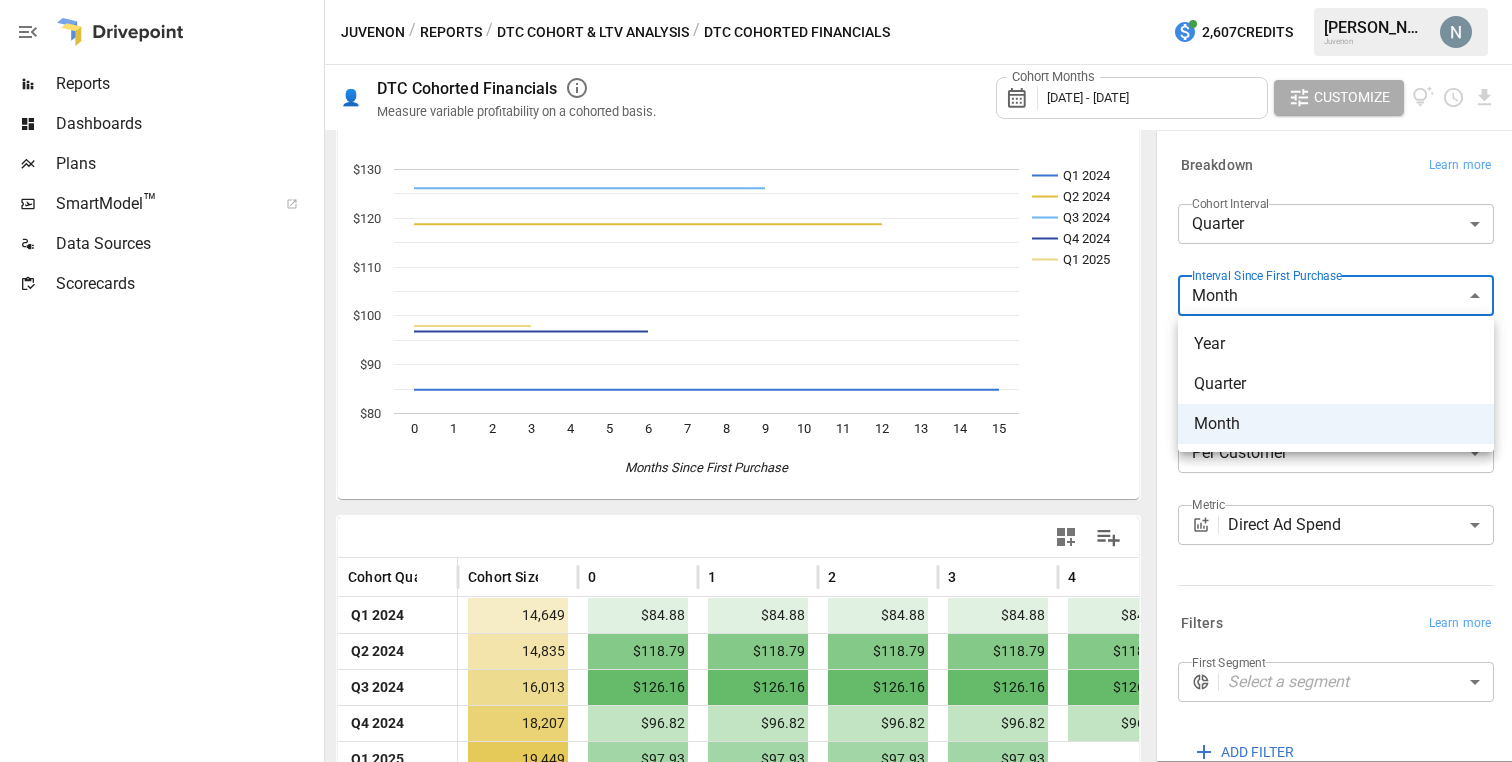 click at bounding box center (756, 381) 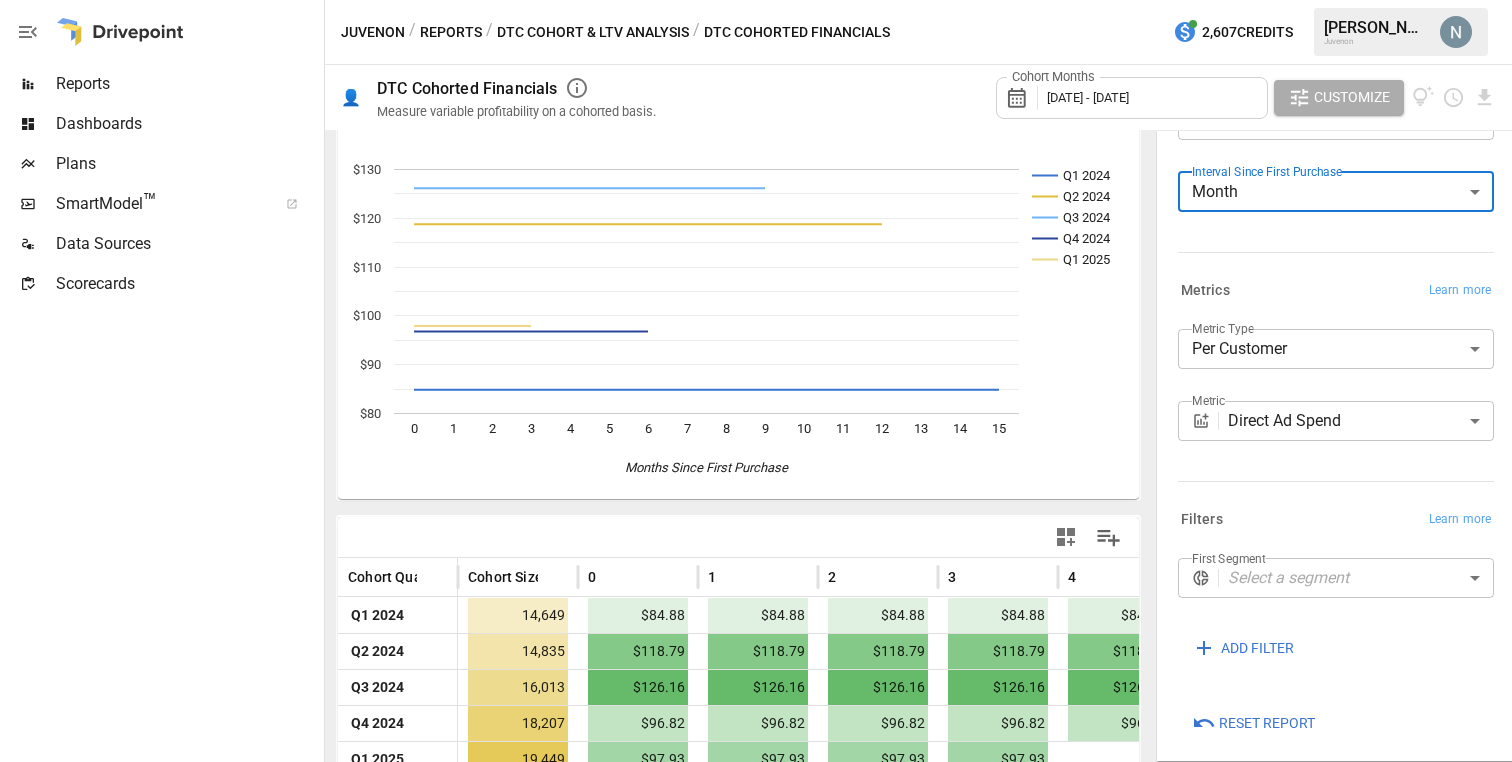 scroll, scrollTop: 116, scrollLeft: 0, axis: vertical 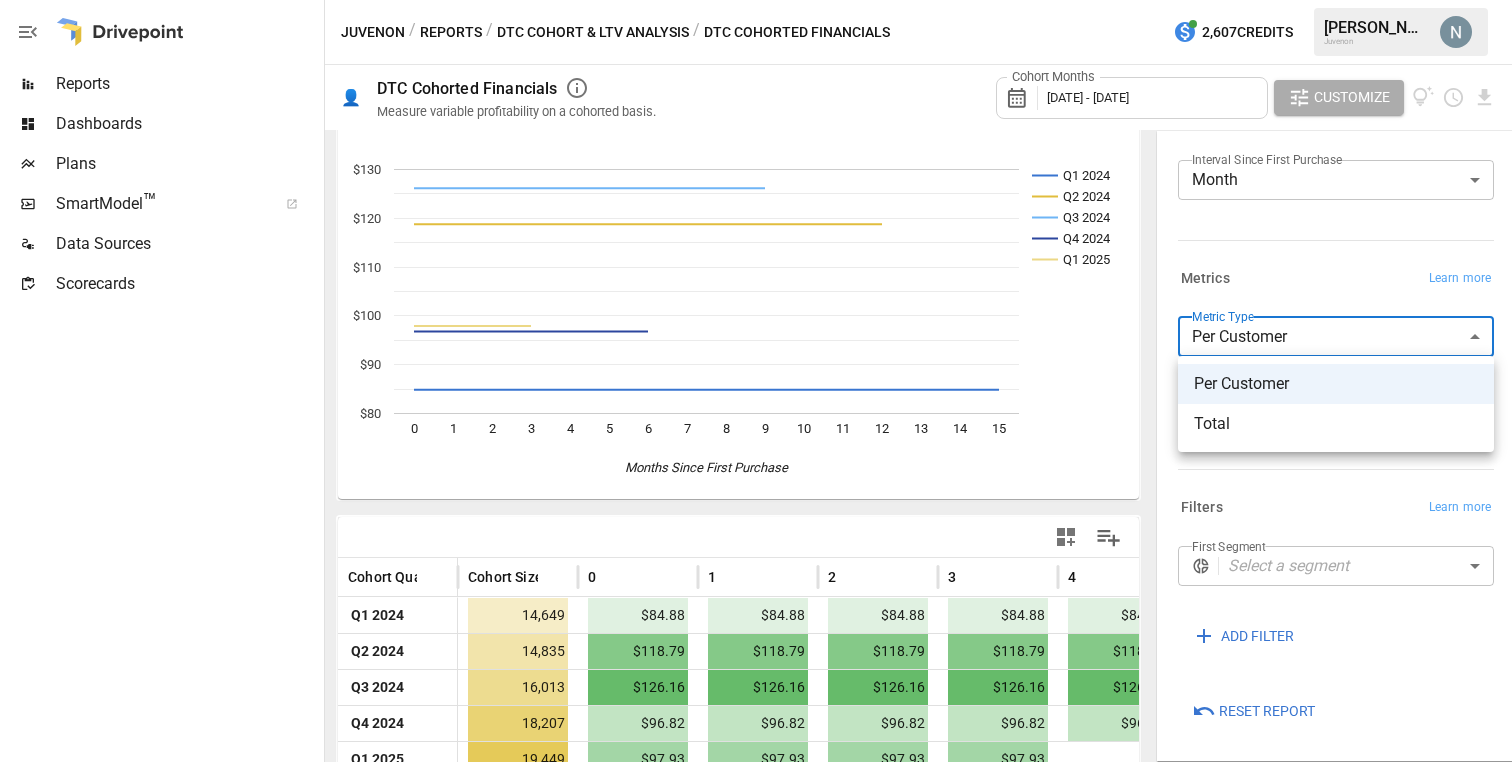 click on "**********" at bounding box center (756, 0) 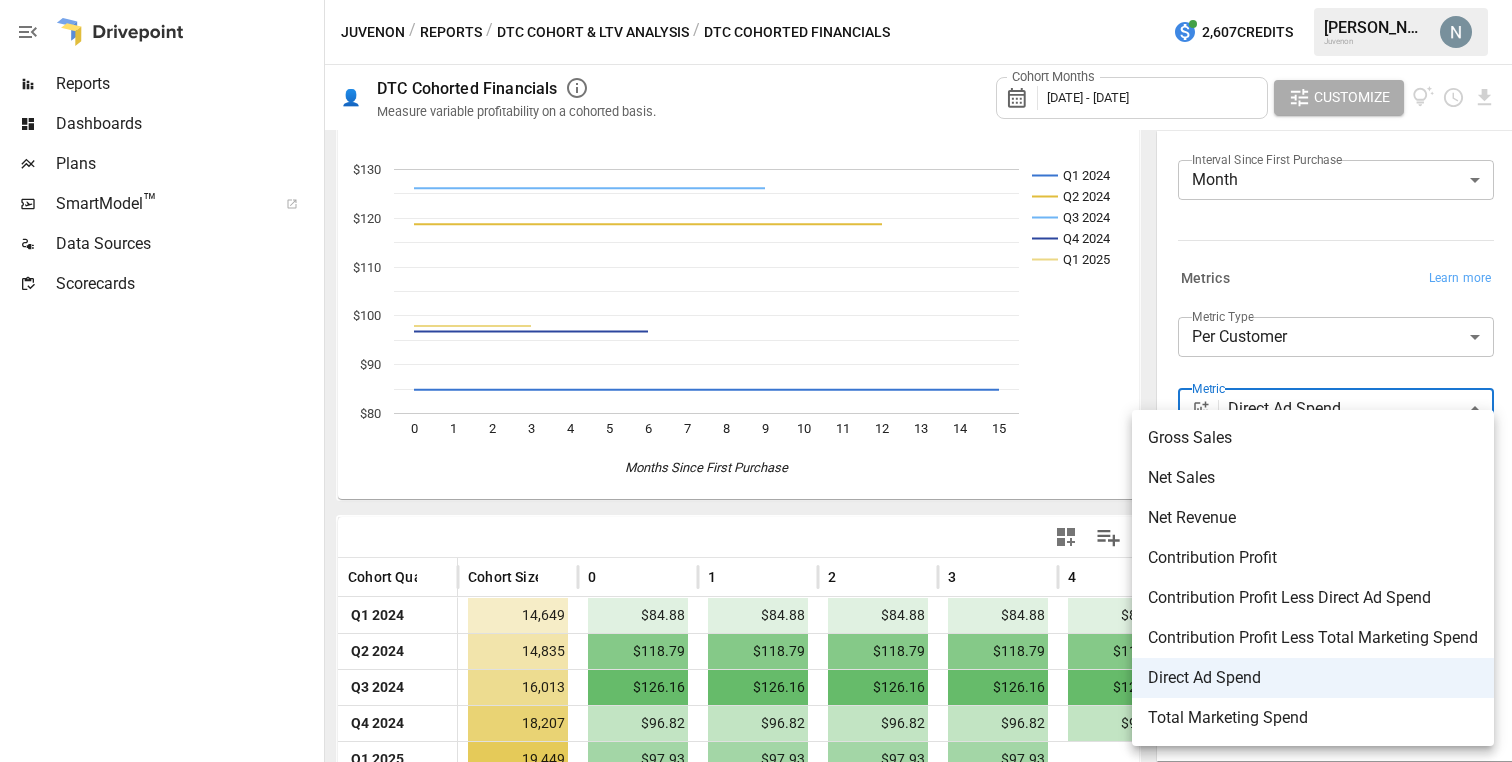 click on "**********" at bounding box center [756, 0] 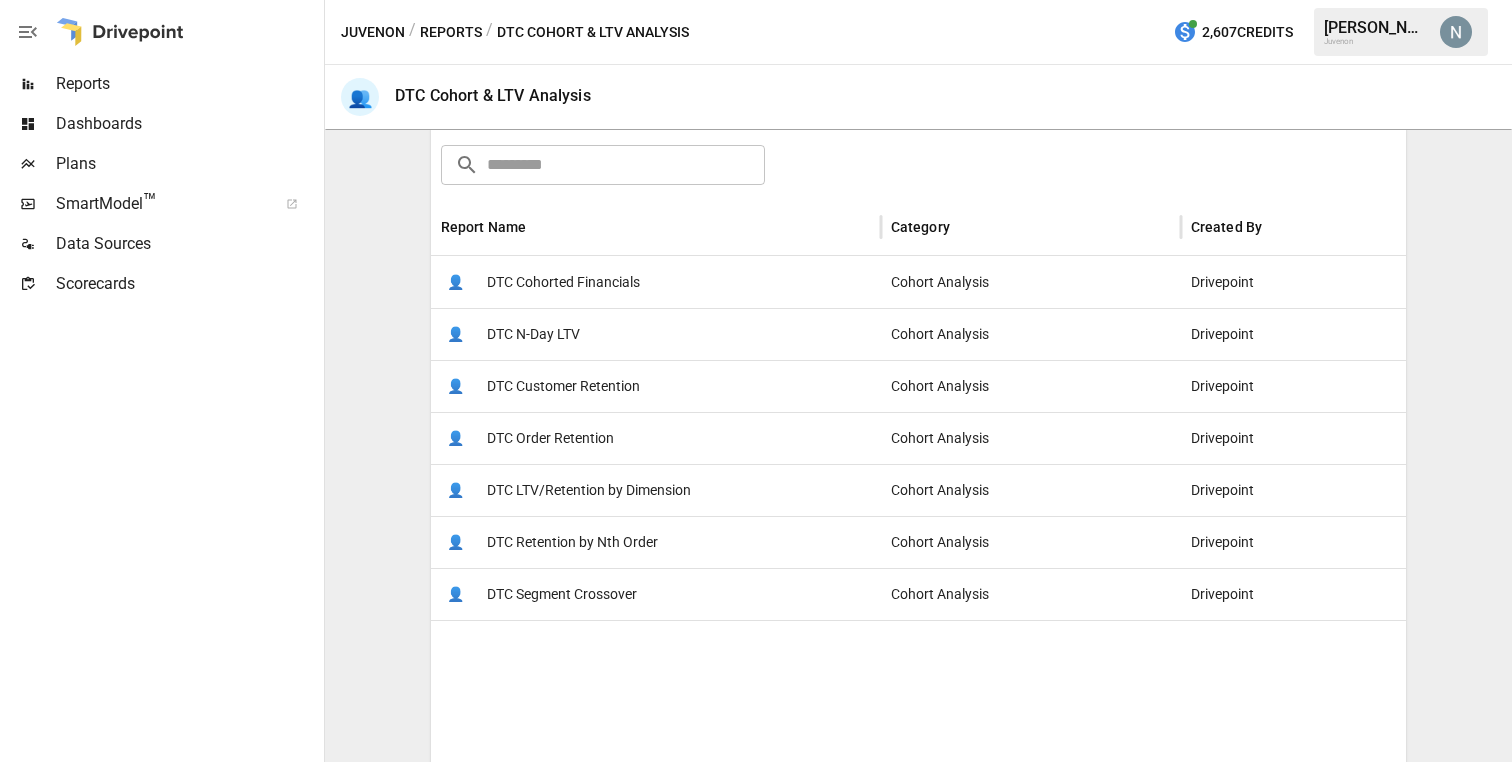 scroll, scrollTop: 322, scrollLeft: 0, axis: vertical 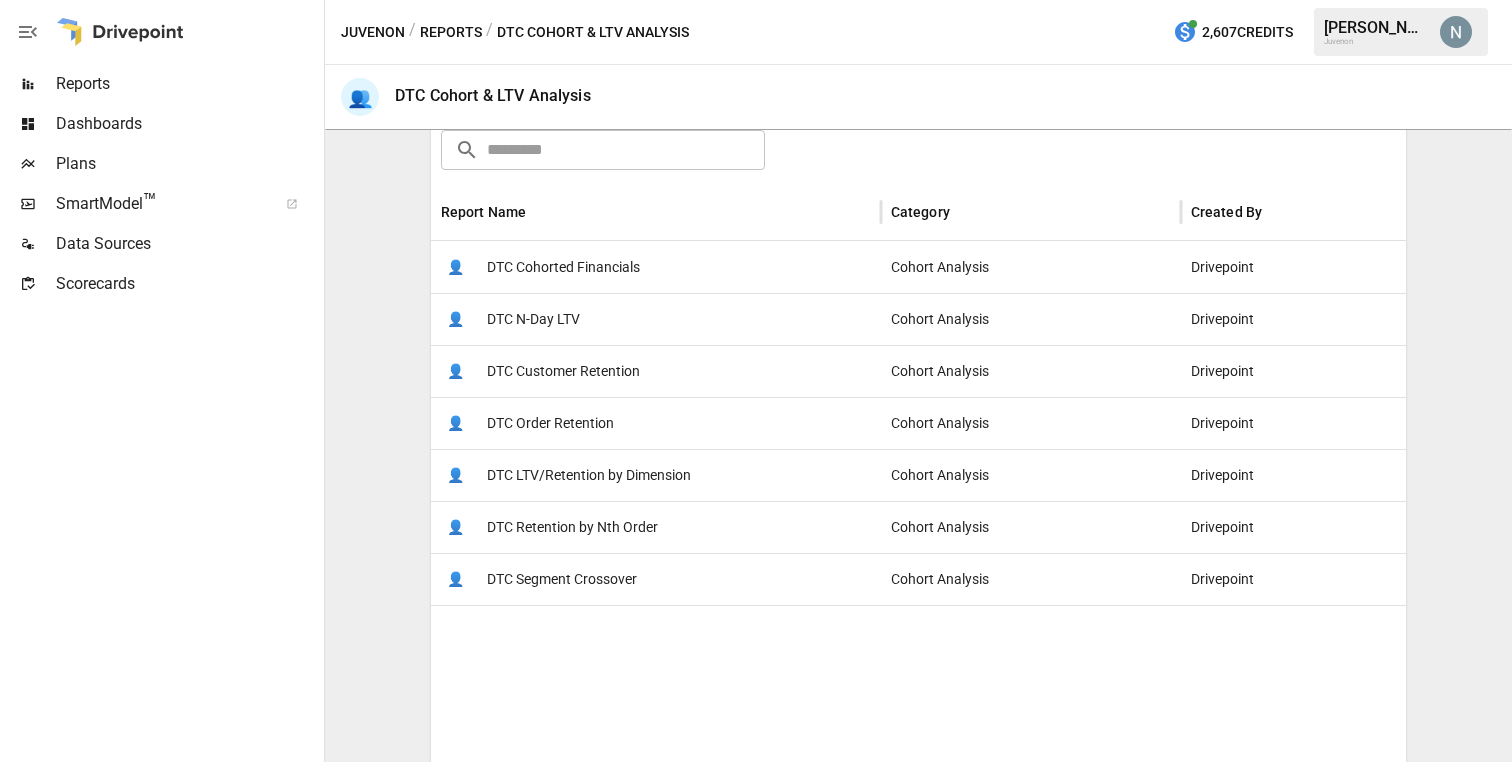 click on "DTC LTV/Retention by Dimension" at bounding box center [589, 475] 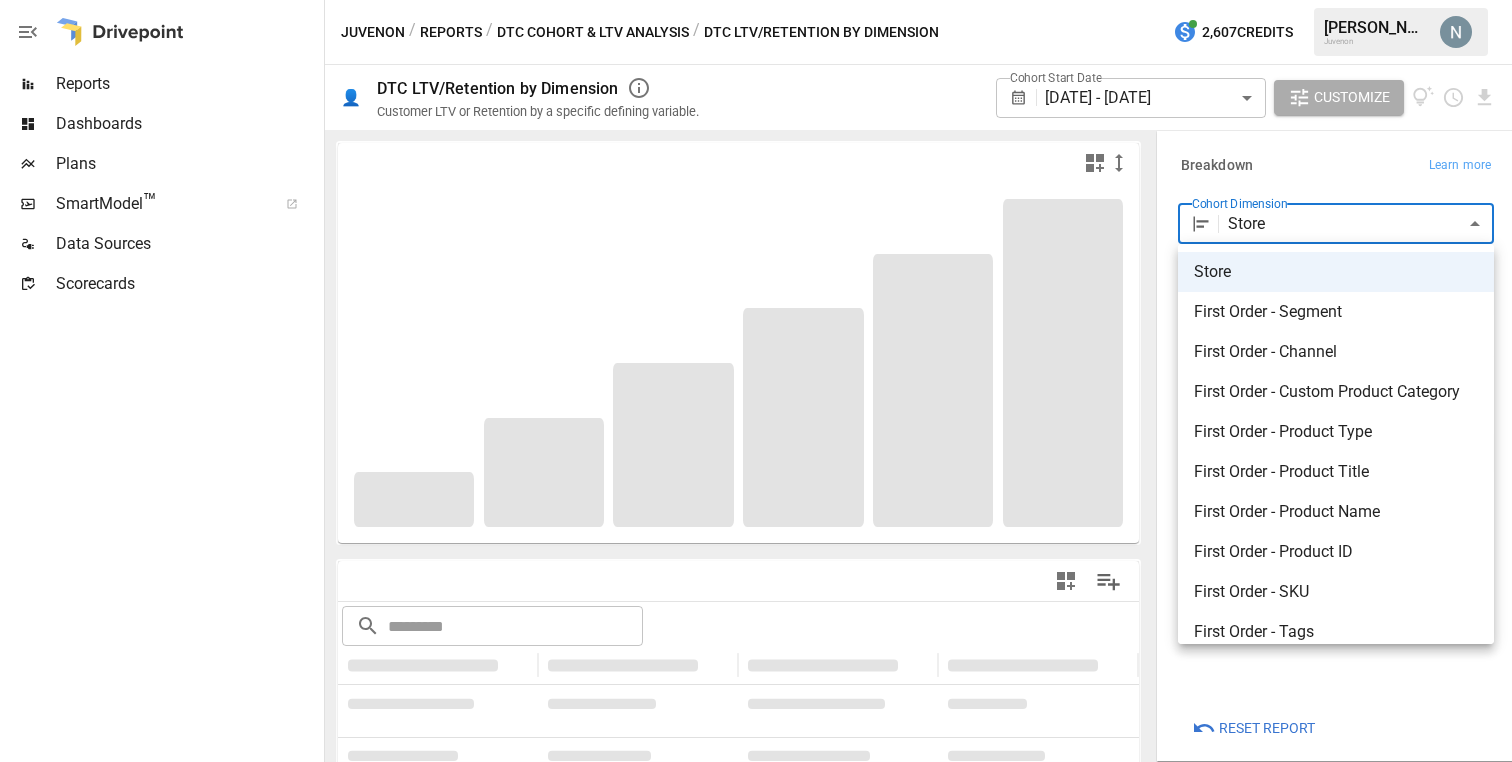 click on "**********" at bounding box center (756, 0) 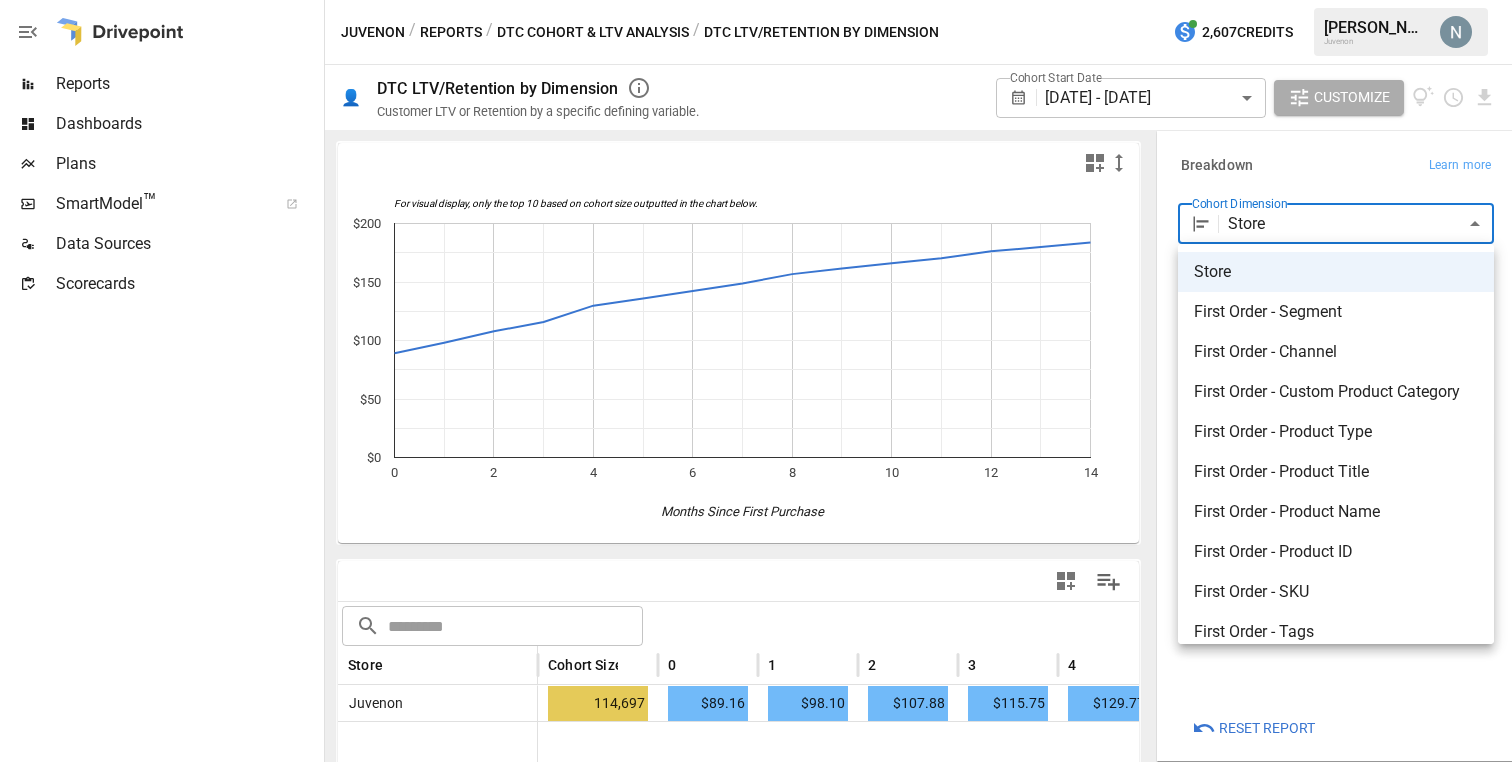 click at bounding box center (756, 381) 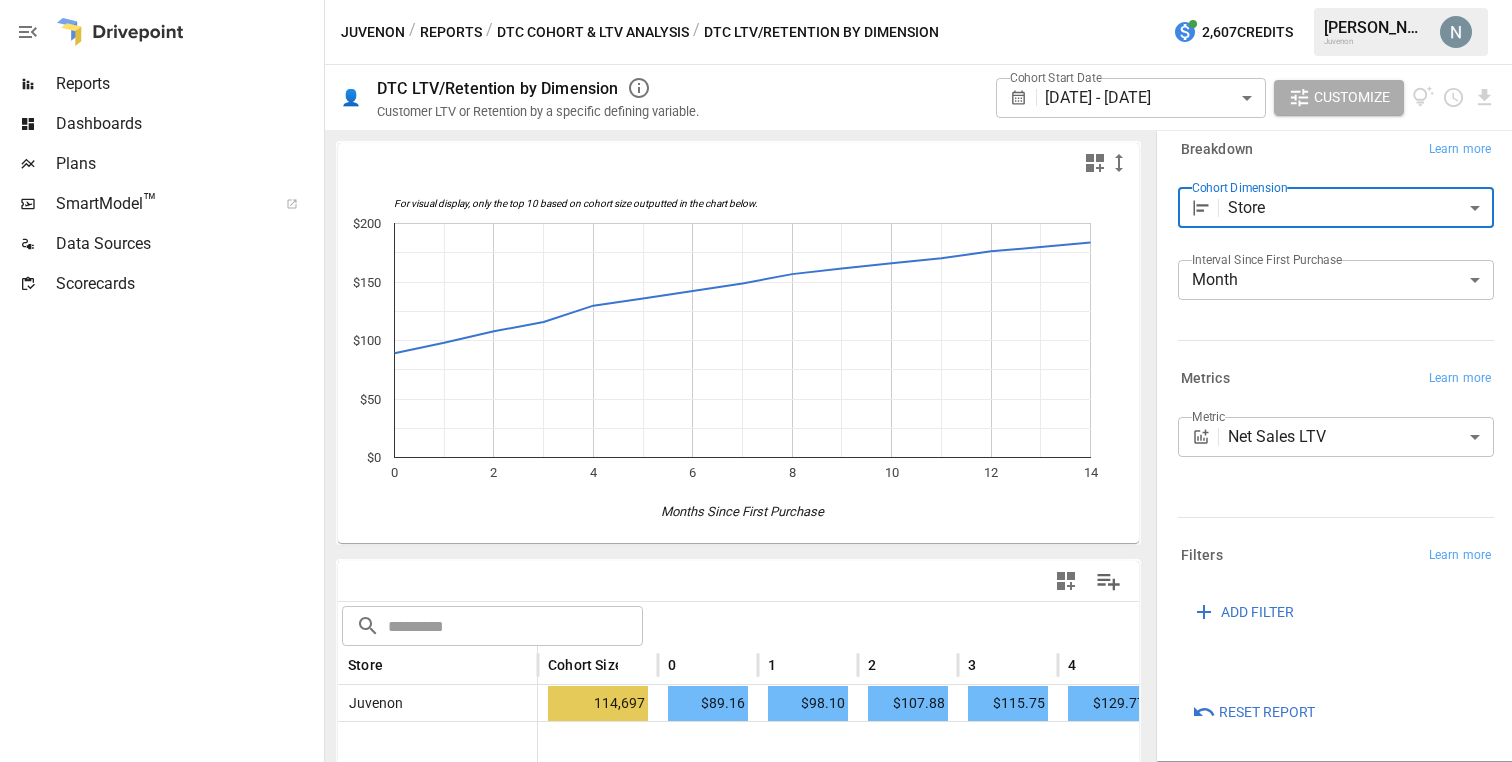 scroll, scrollTop: 15, scrollLeft: 0, axis: vertical 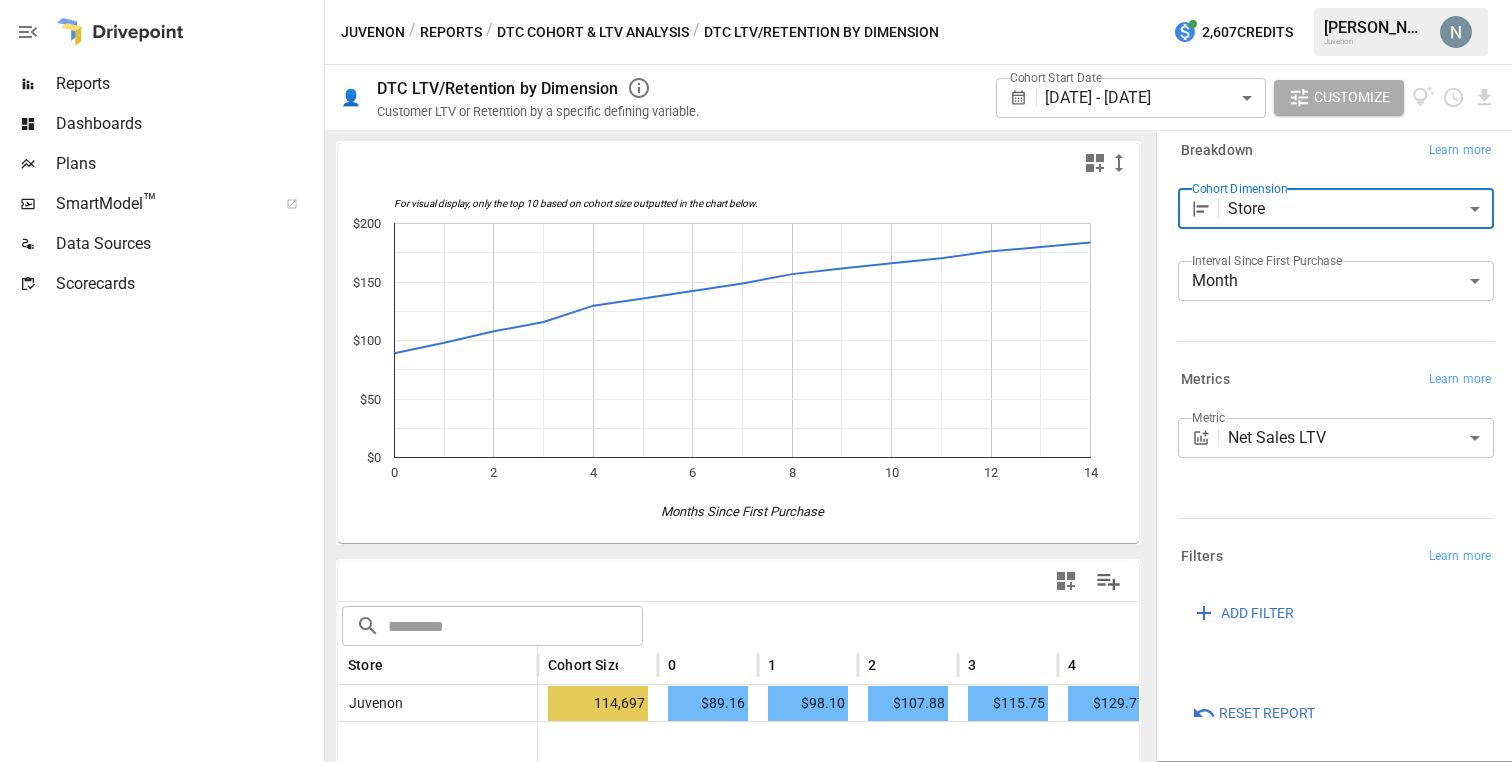 click on "**********" at bounding box center (756, 0) 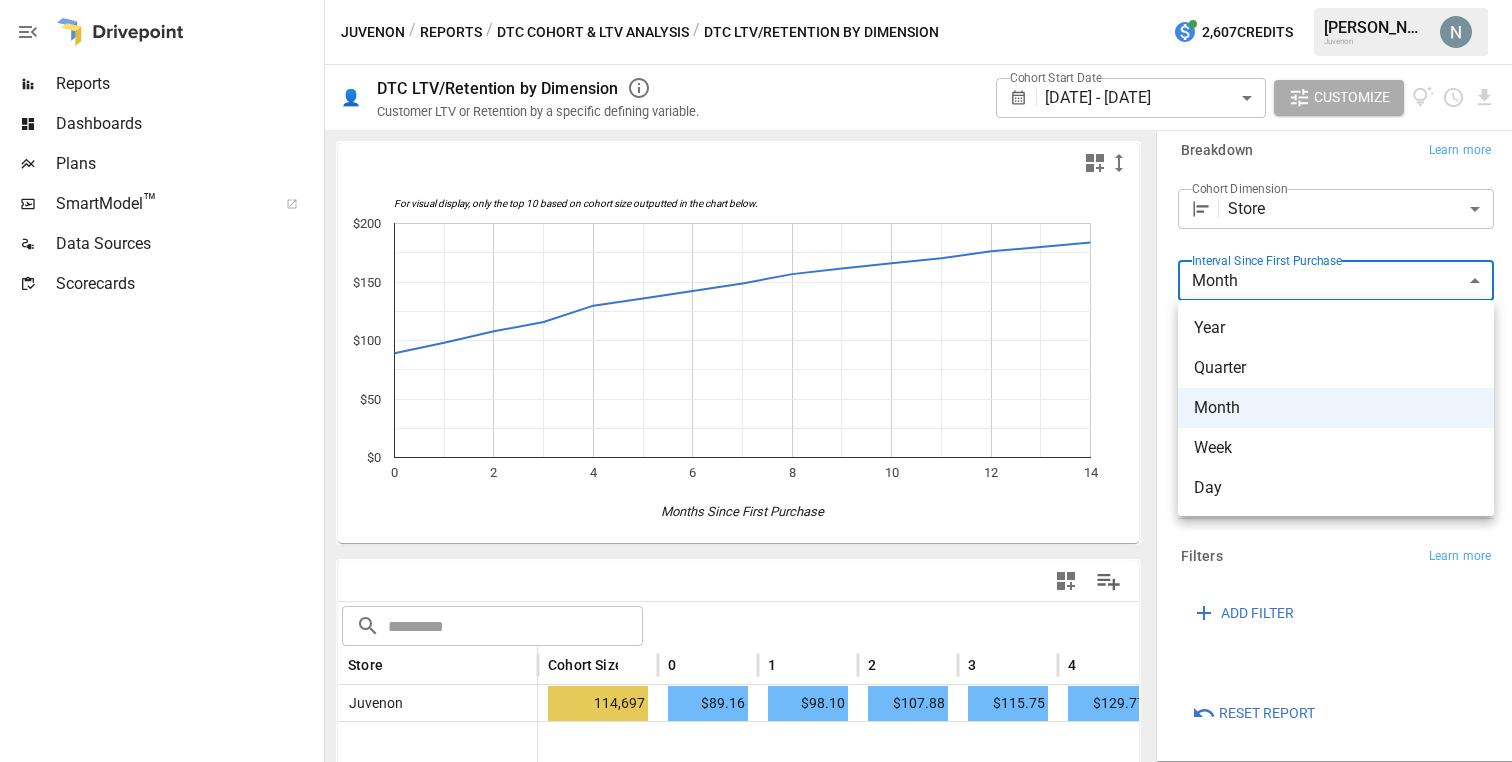 click at bounding box center [756, 381] 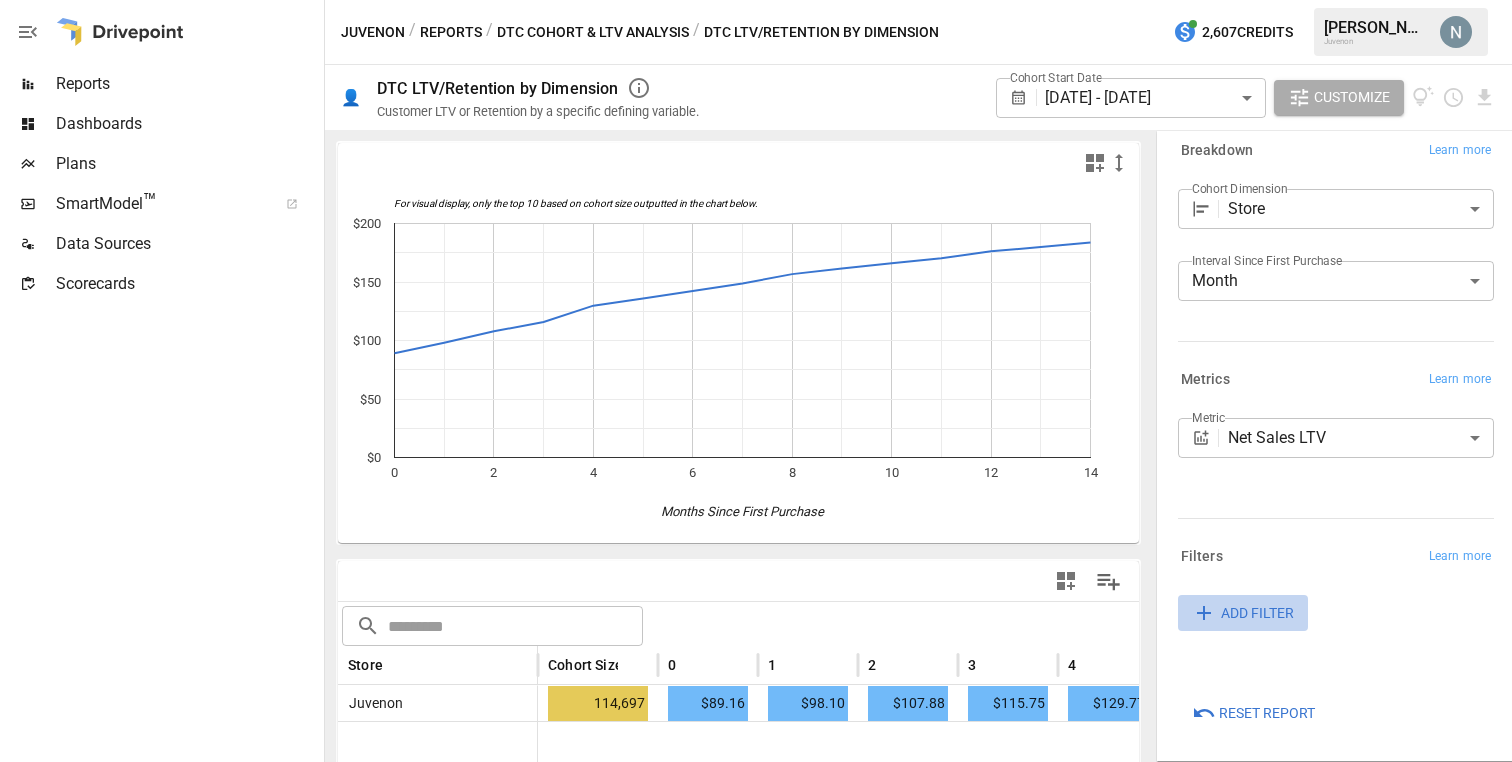 click on "ADD FILTER" at bounding box center [1257, 613] 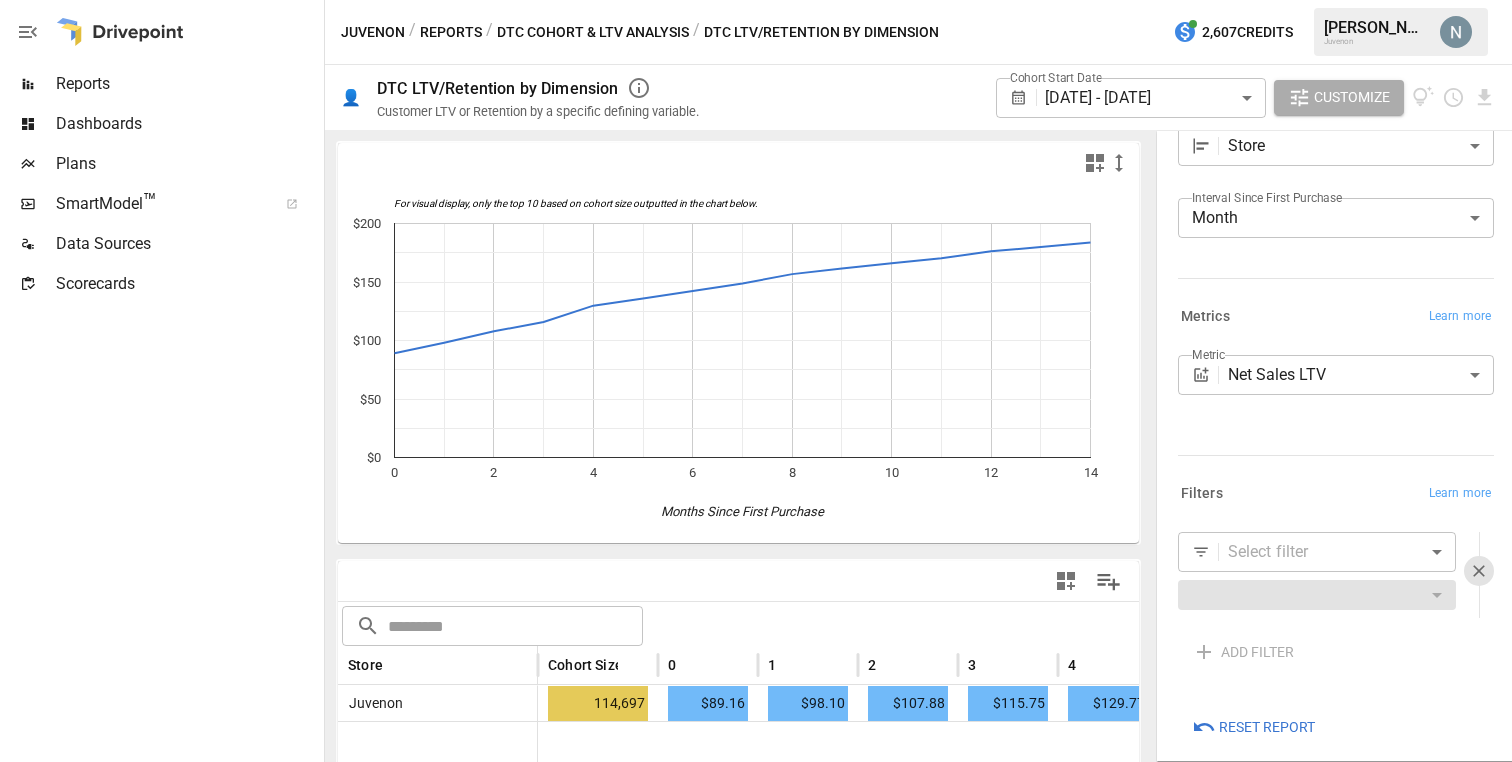 scroll, scrollTop: 94, scrollLeft: 0, axis: vertical 